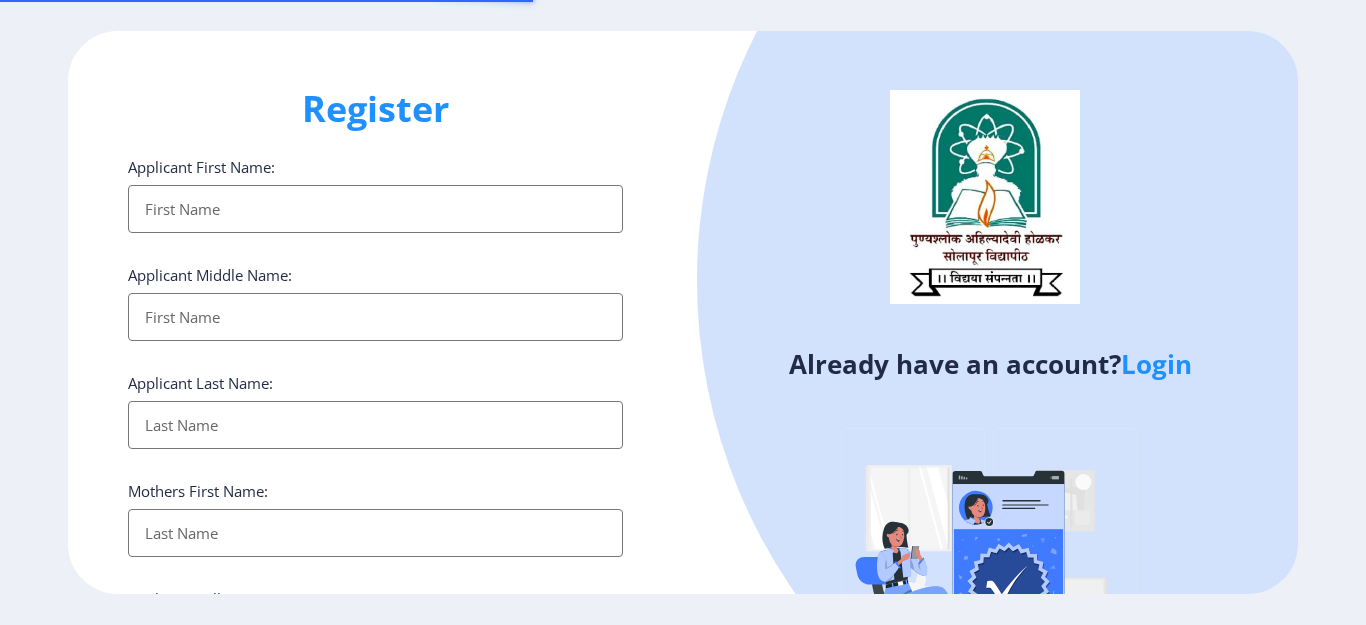 select 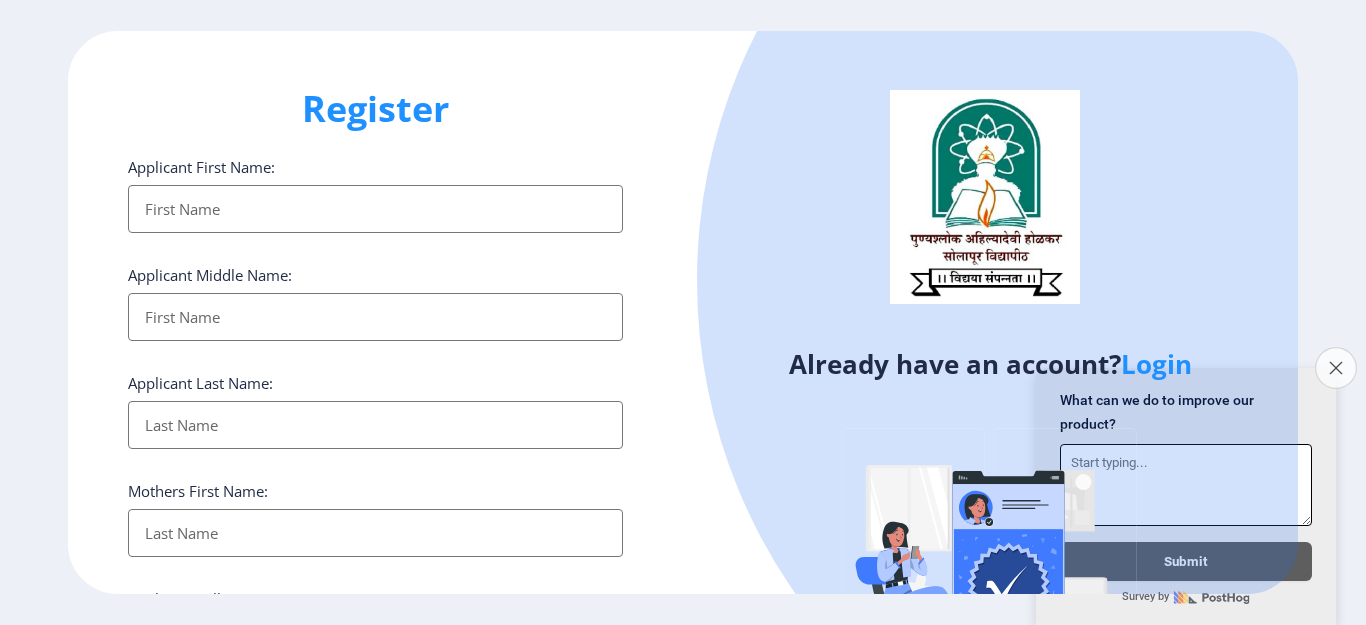 click on "Close survey" 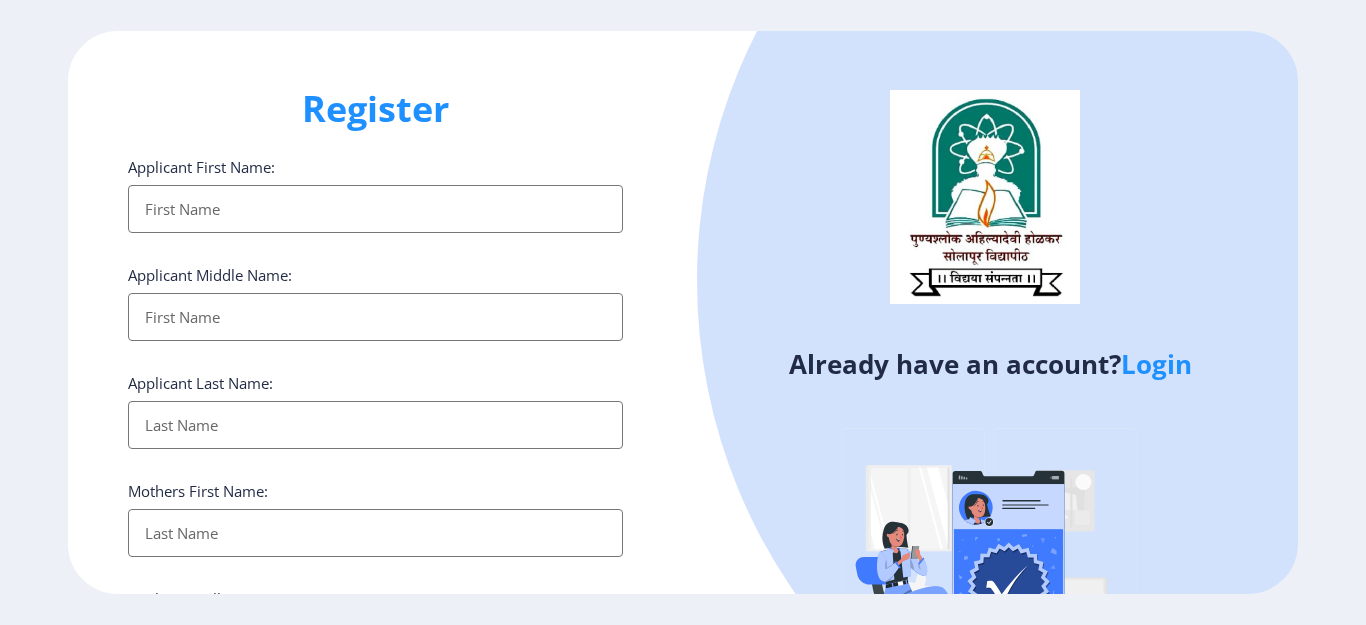 click on "Login" 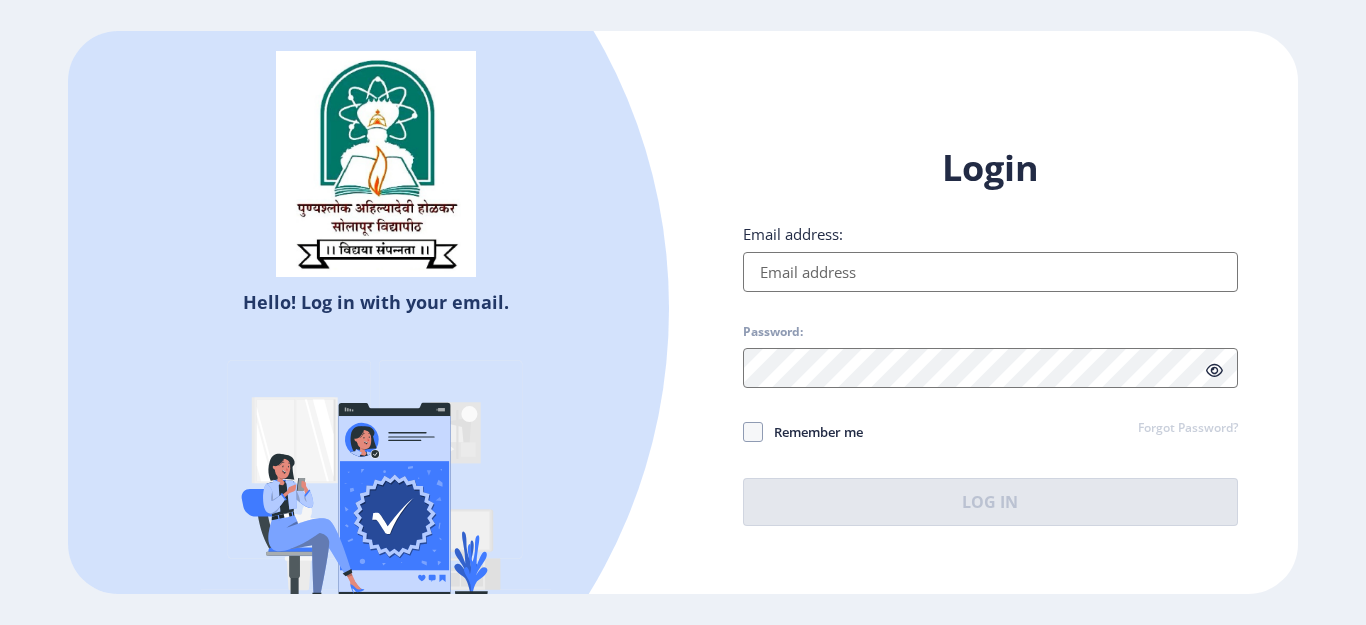 click on "Email address:" at bounding box center (990, 272) 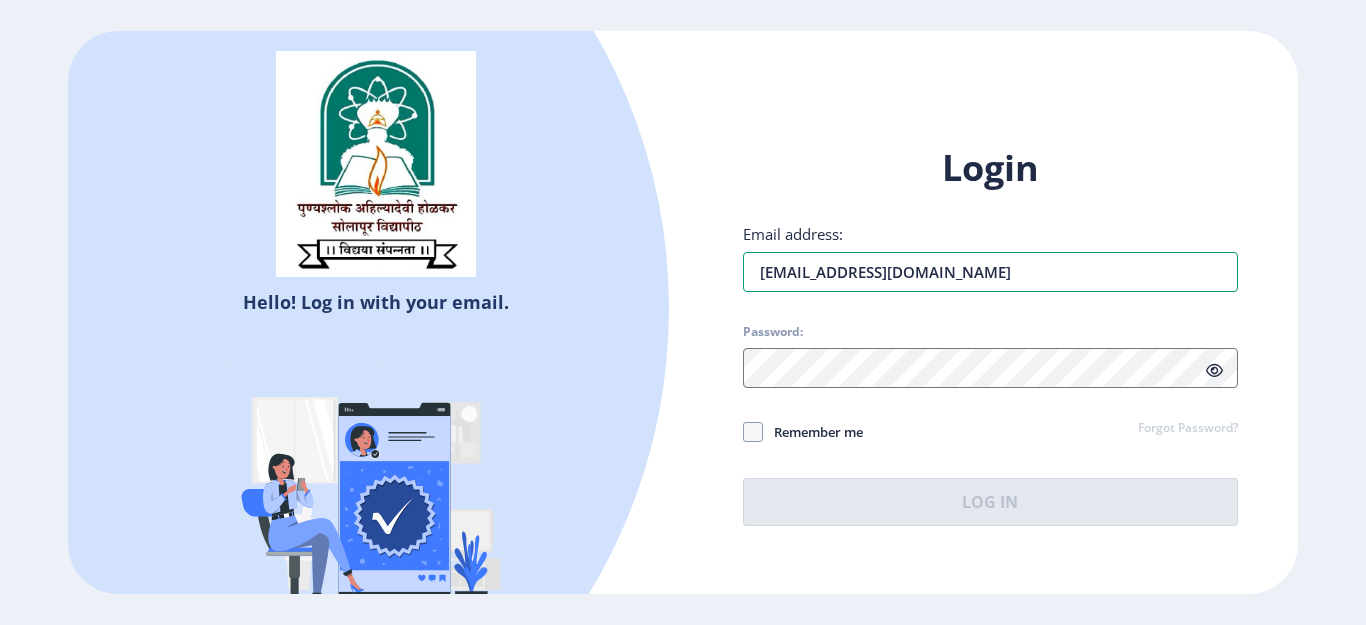 type on "[EMAIL_ADDRESS][DOMAIN_NAME]" 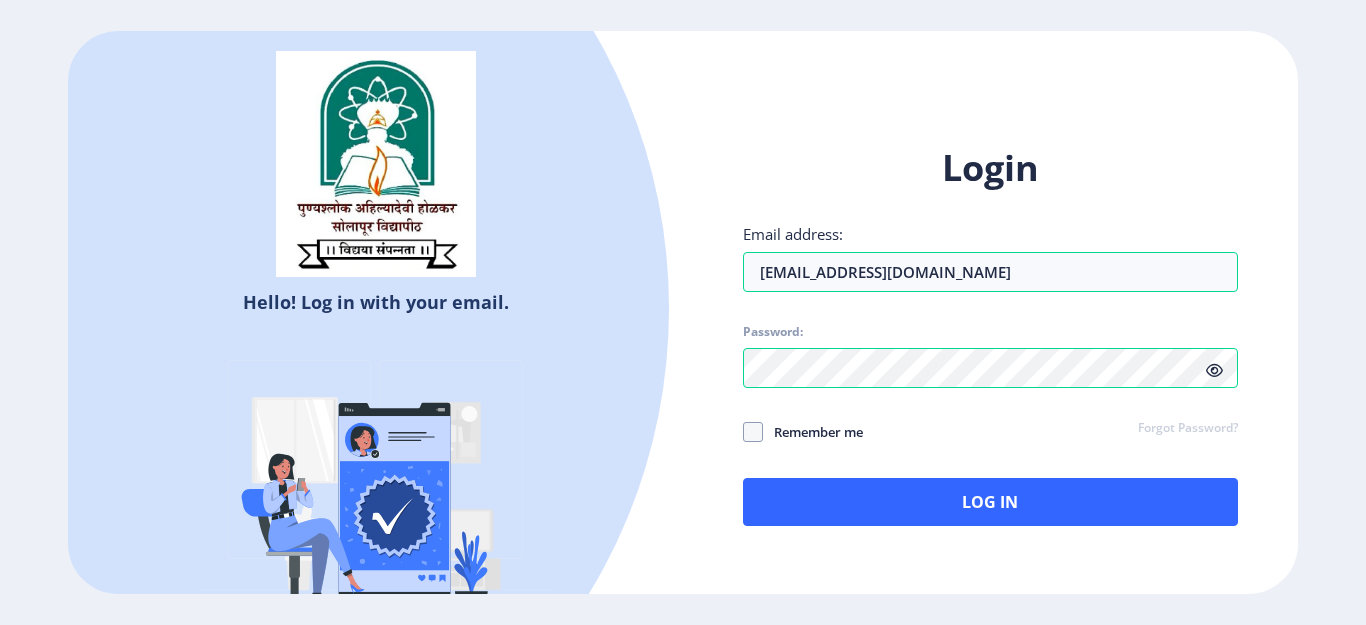click 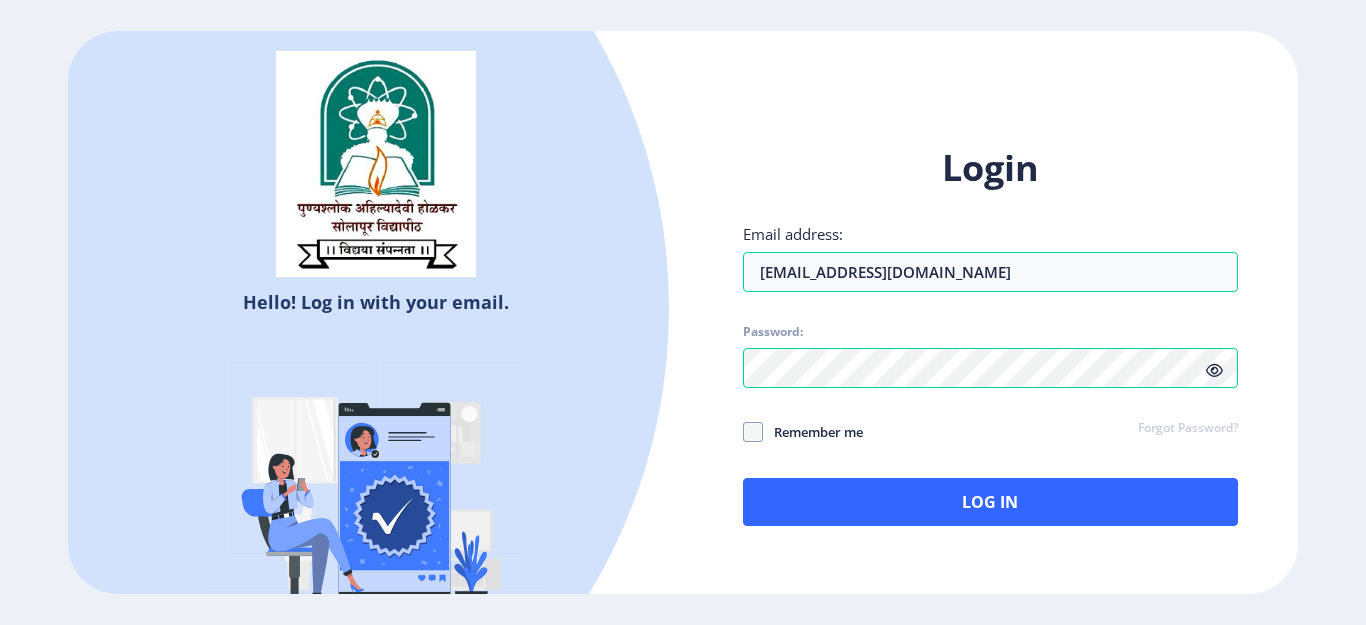 click 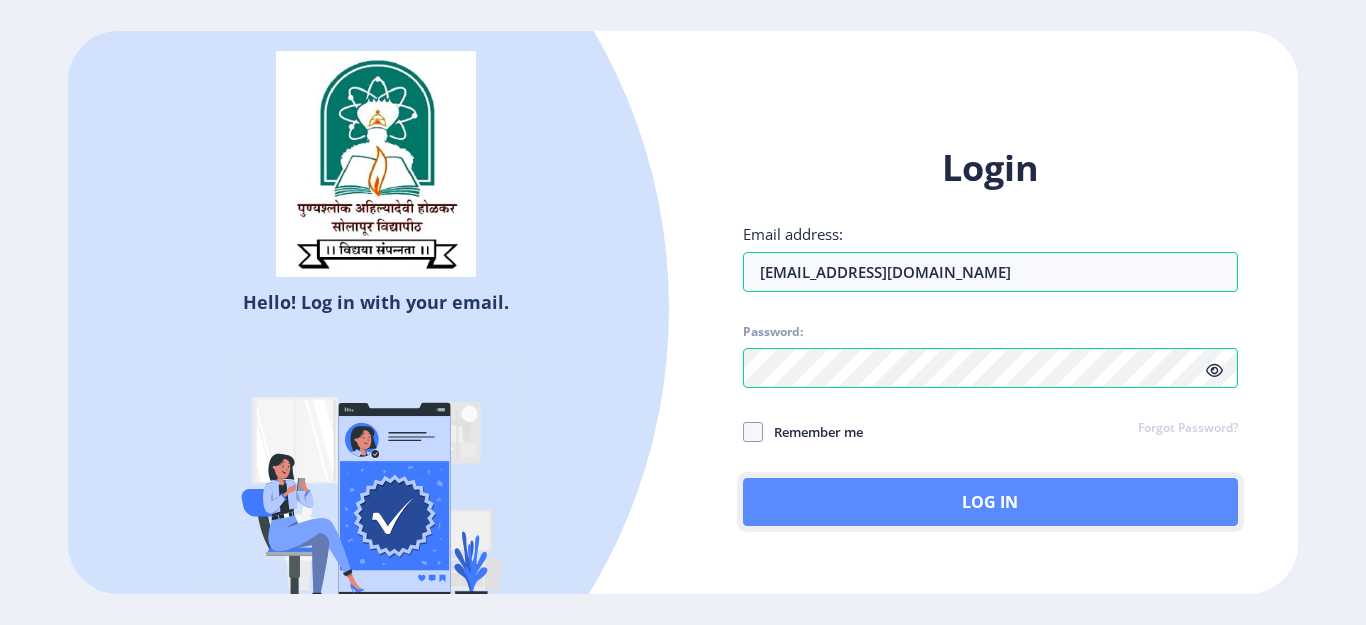 click on "Log In" 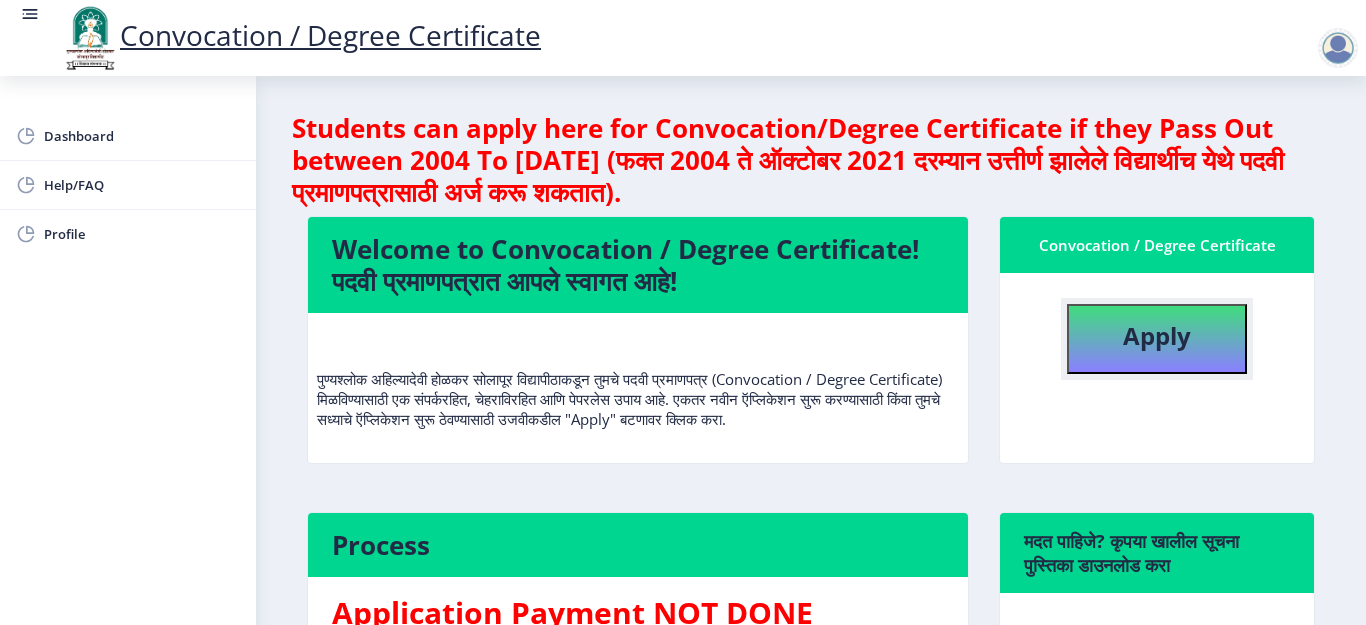 click on "Apply" 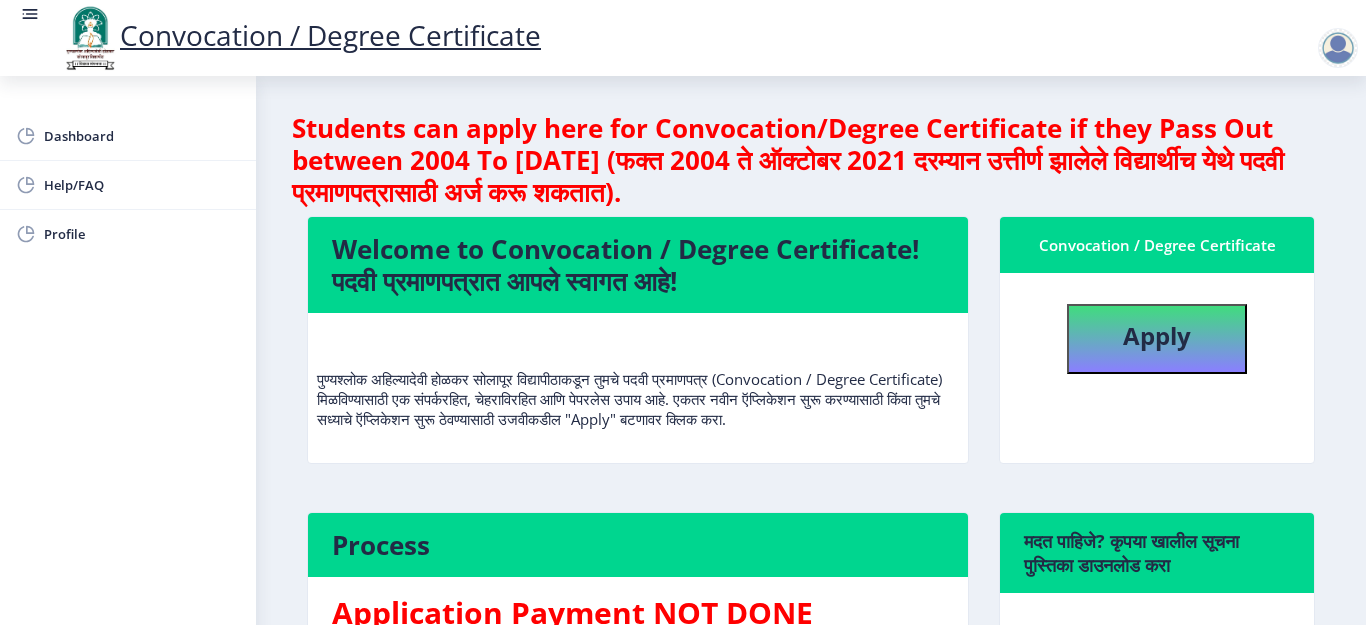 select 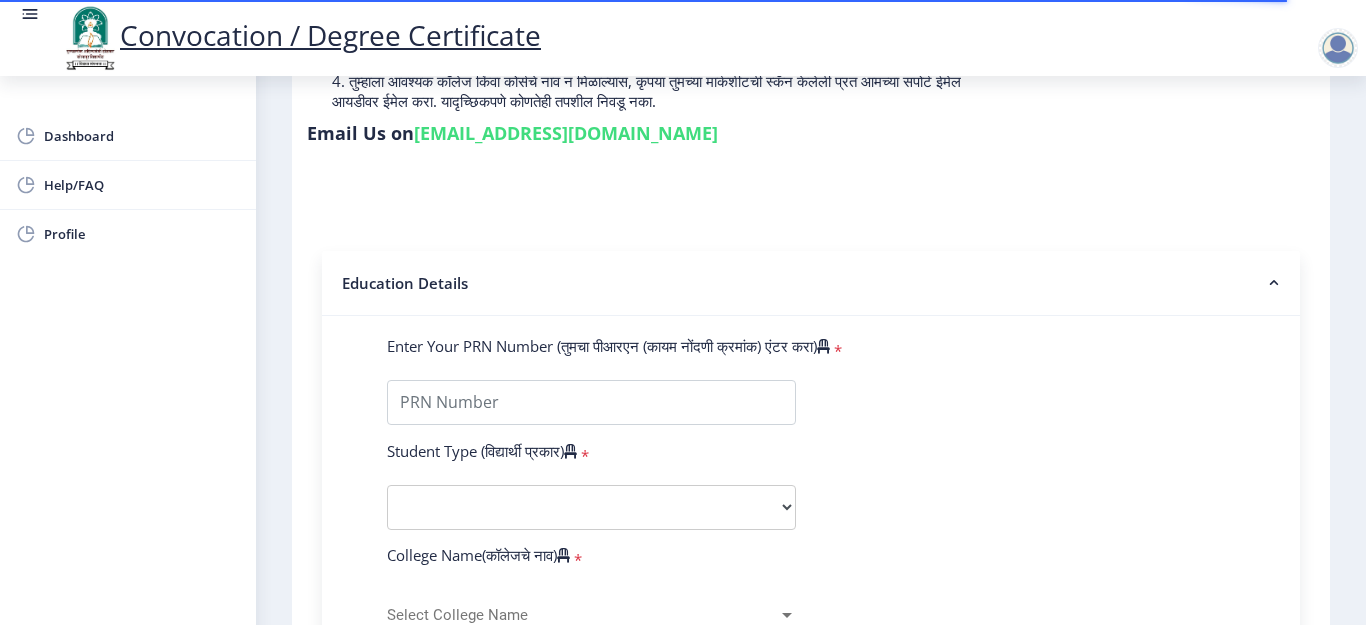 scroll, scrollTop: 300, scrollLeft: 0, axis: vertical 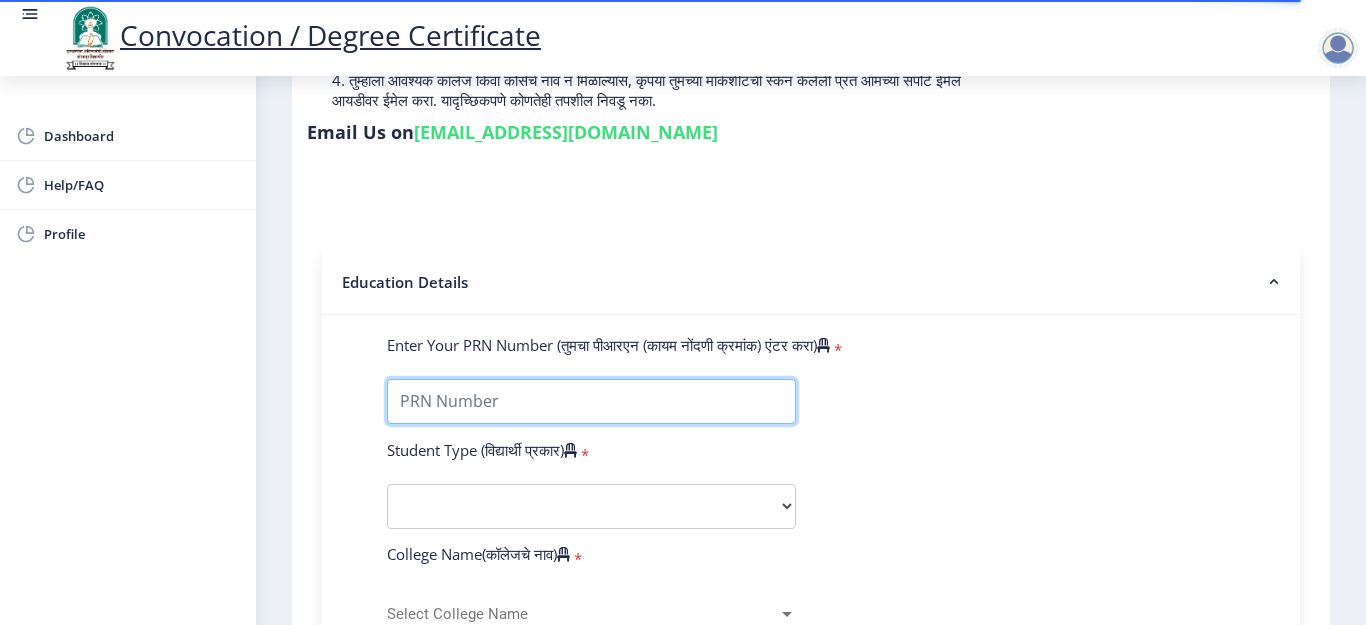 click on "Enter Your PRN Number (तुमचा पीआरएन (कायम नोंदणी क्रमांक) एंटर करा)" at bounding box center [591, 401] 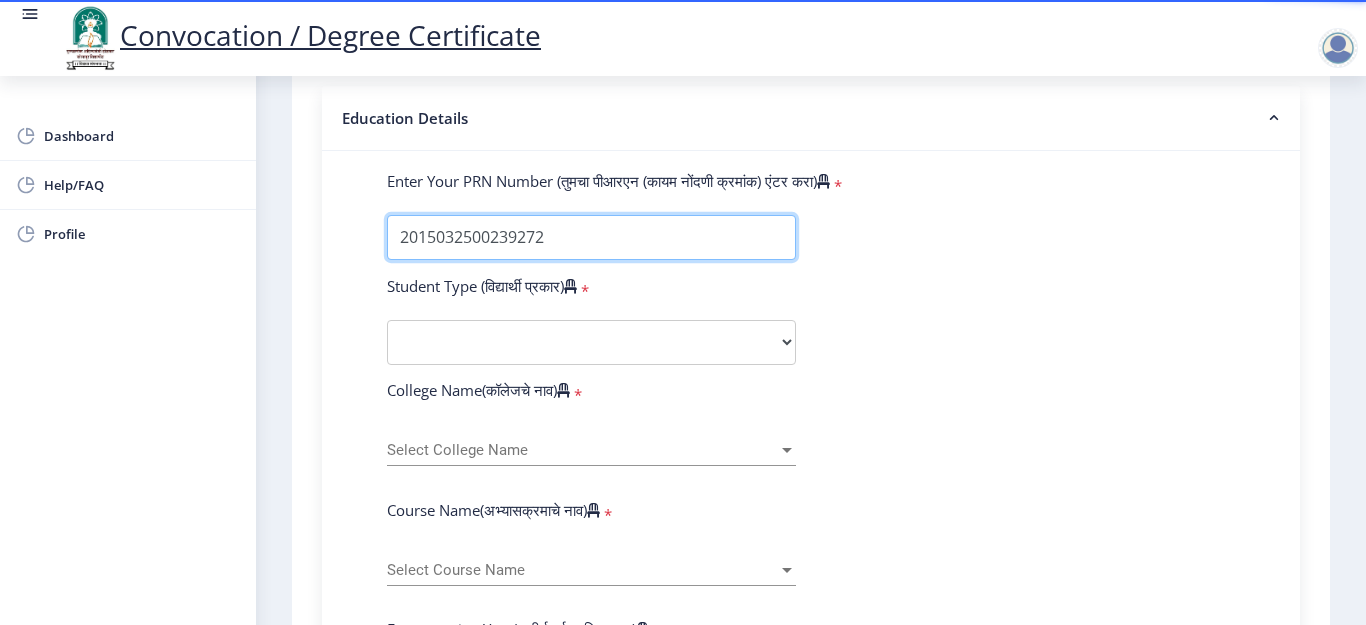 scroll, scrollTop: 500, scrollLeft: 0, axis: vertical 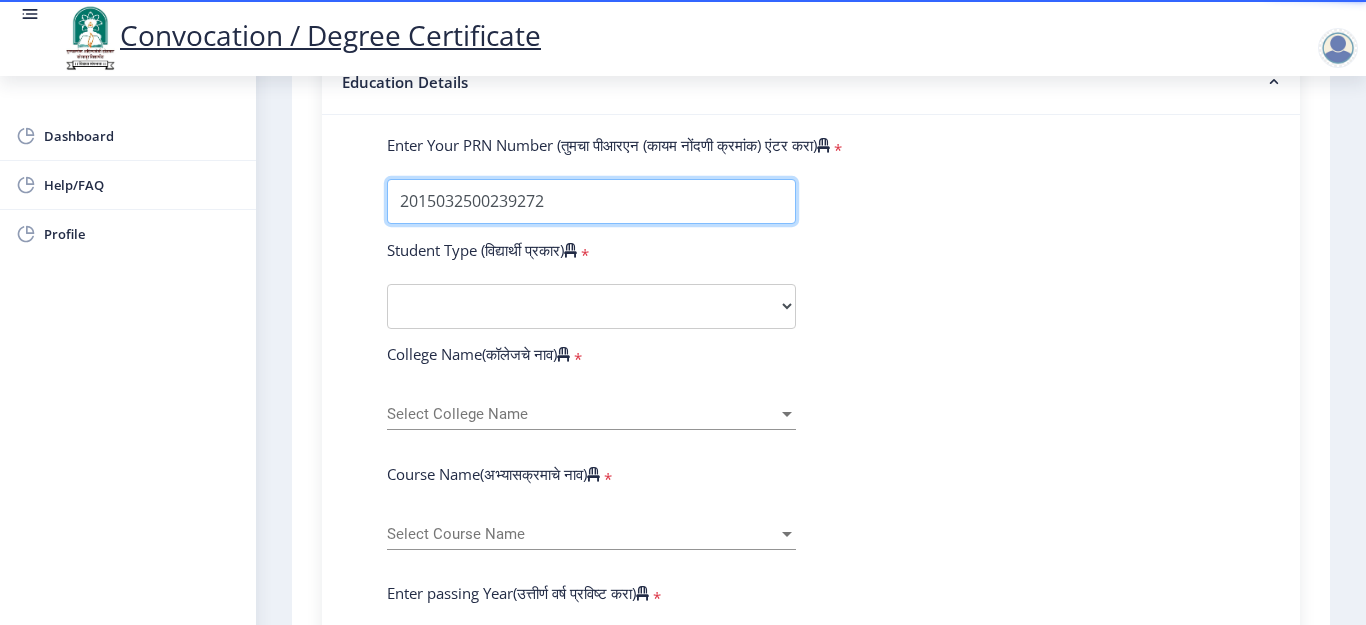 type on "2015032500239272" 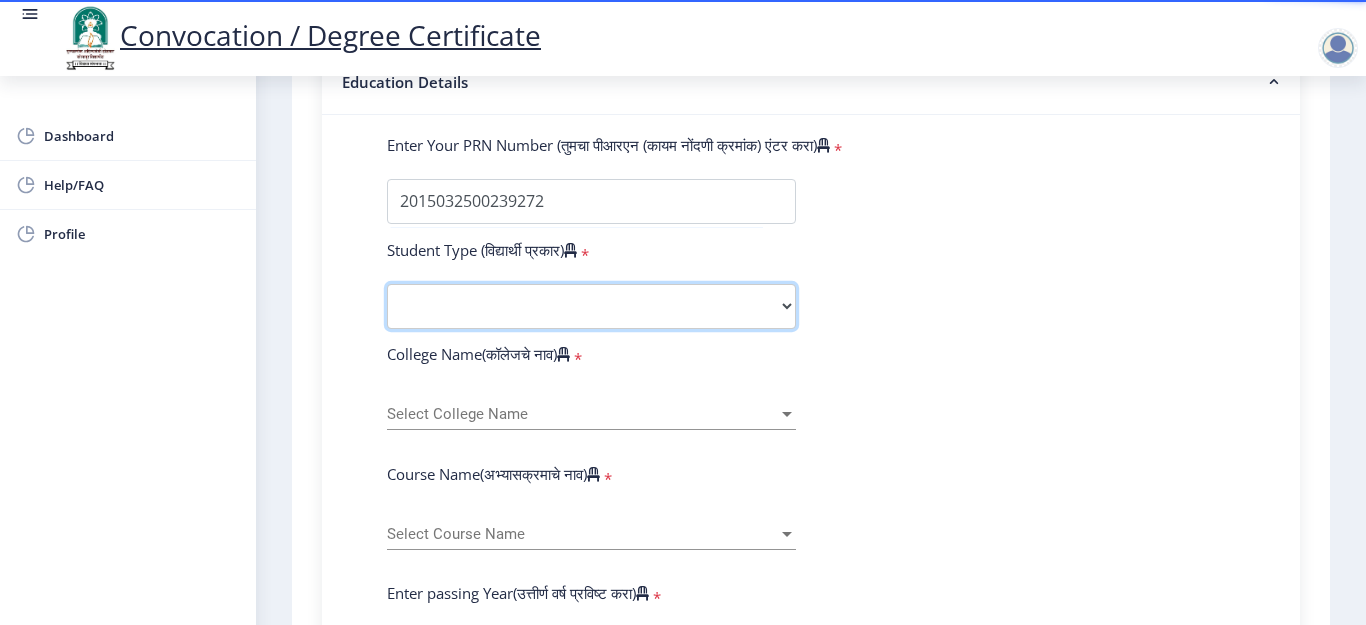 click on "Select Student Type Regular External" at bounding box center [591, 306] 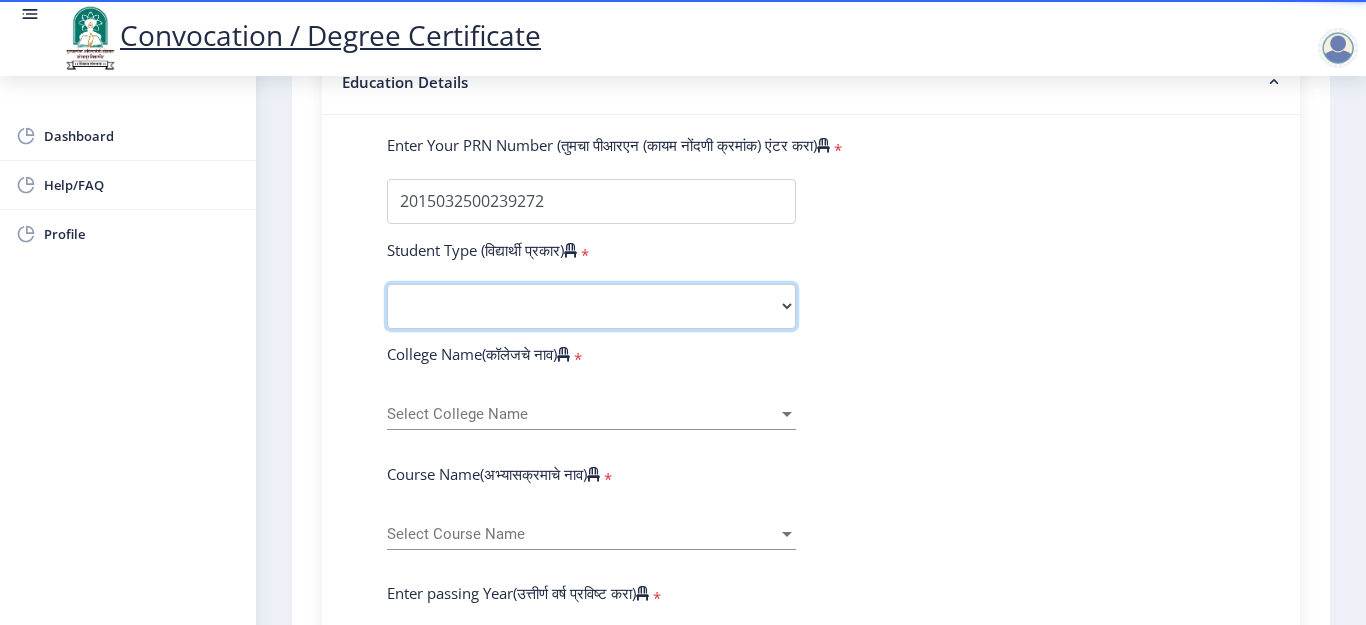 select on "External" 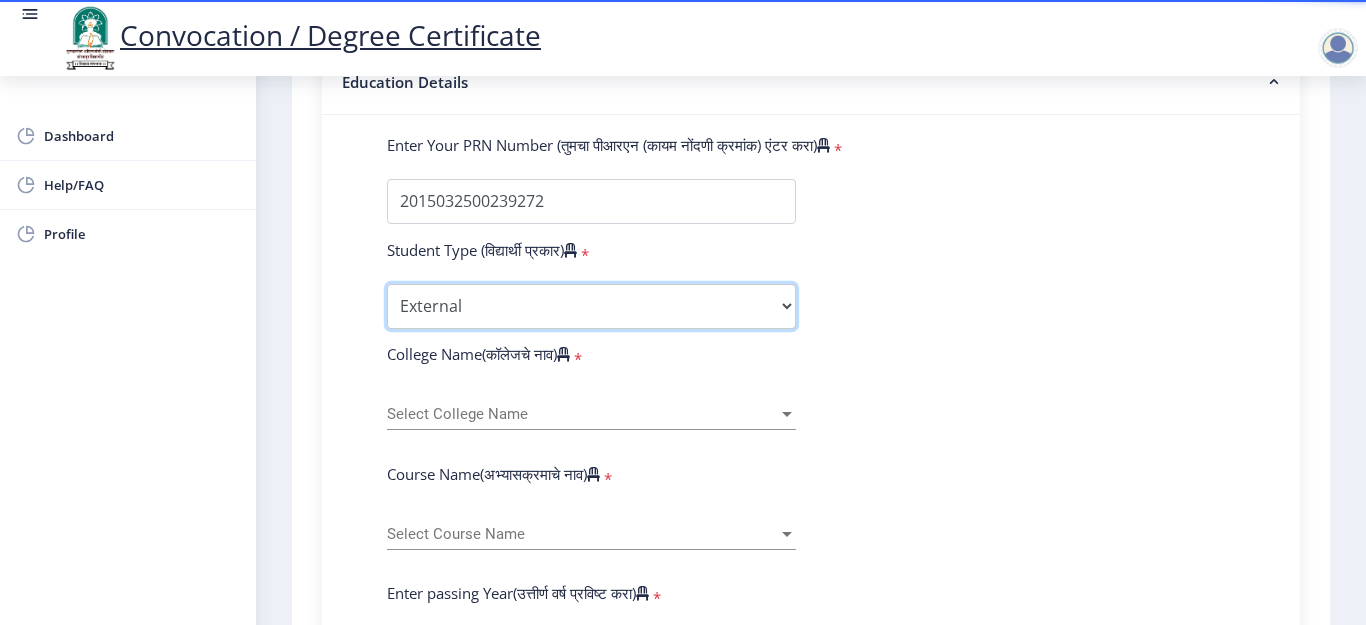 click on "Select Student Type Regular External" at bounding box center (591, 306) 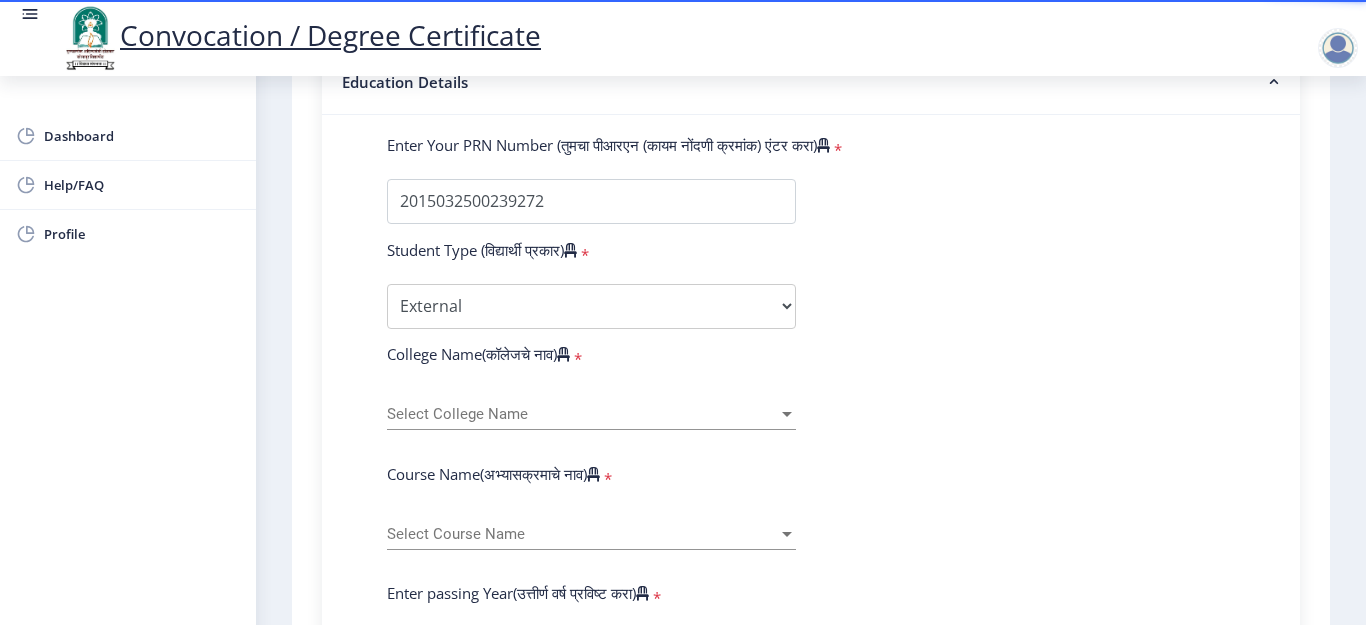 click on "Select College Name" at bounding box center (582, 414) 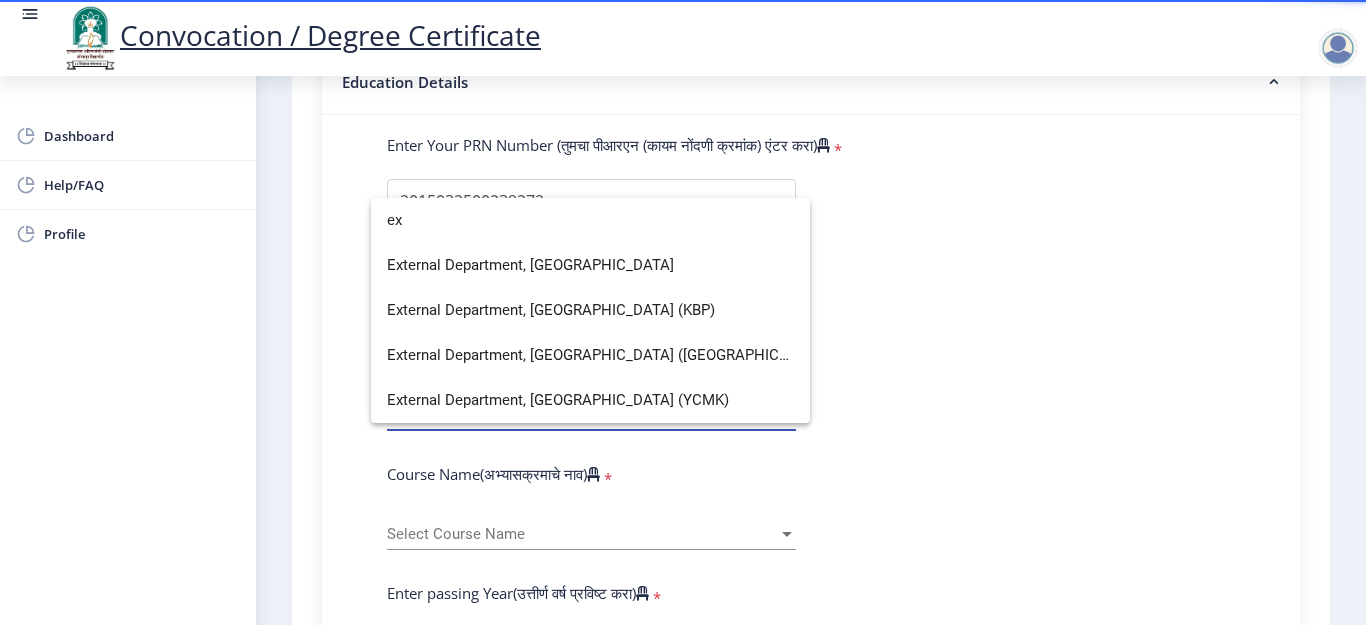 scroll, scrollTop: 0, scrollLeft: 0, axis: both 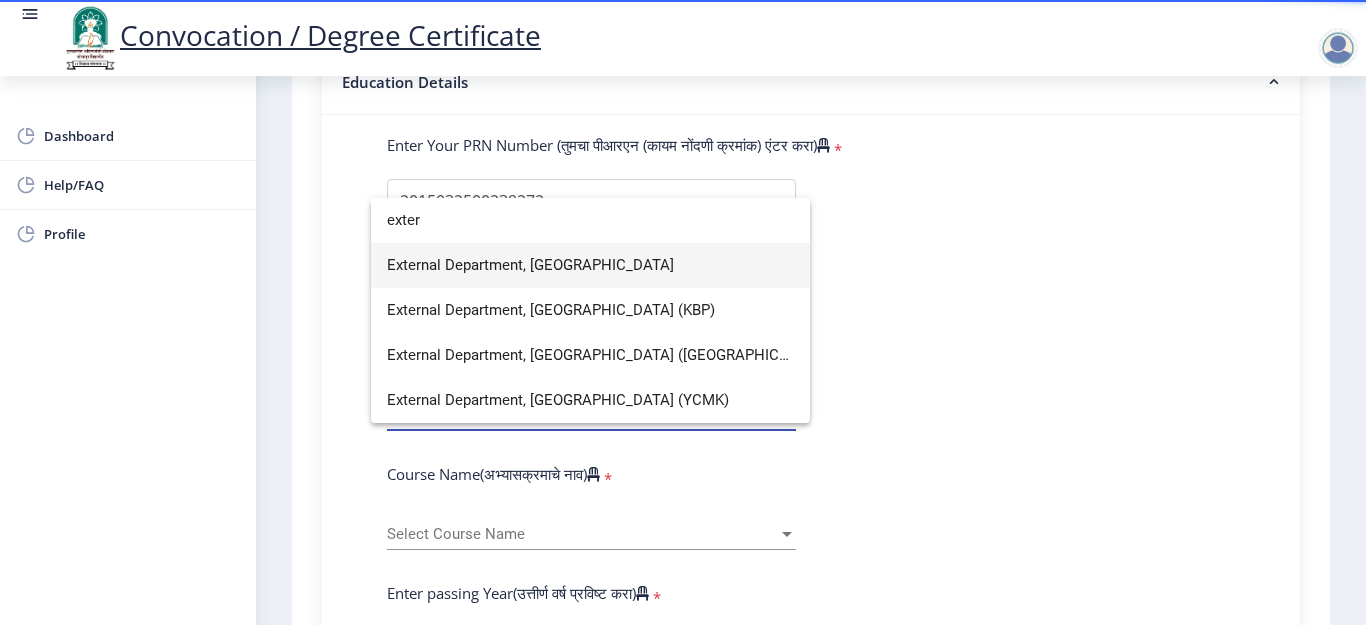 type on "exter" 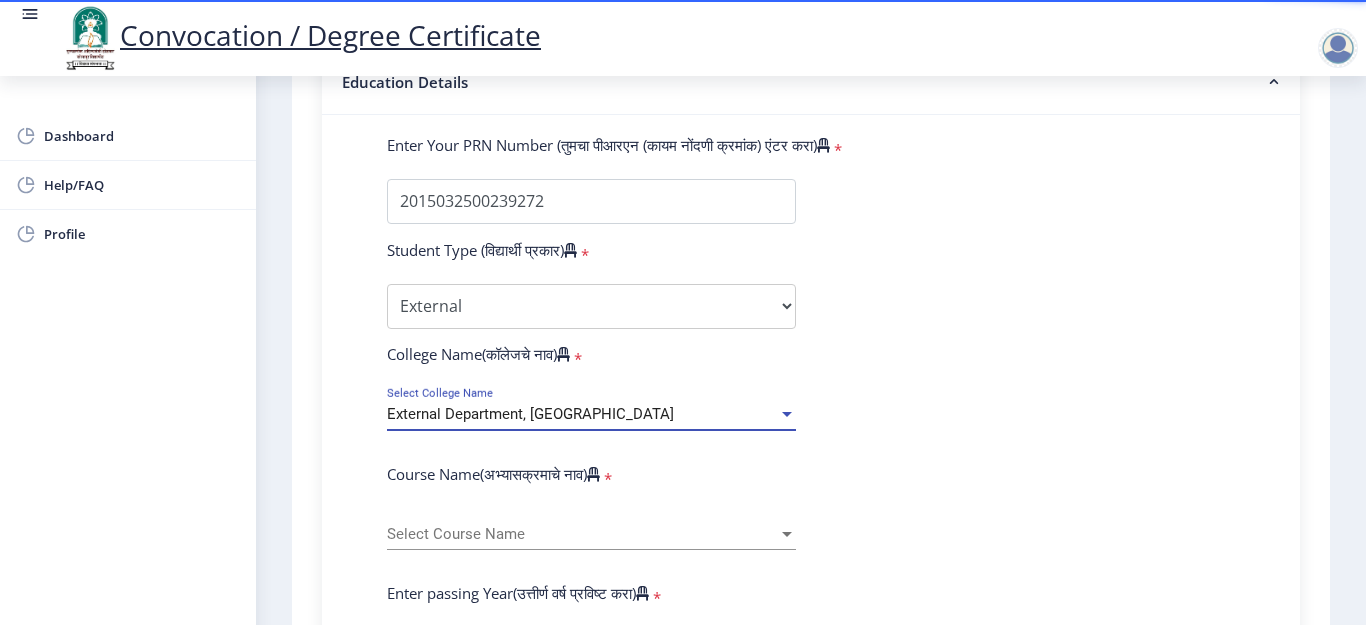 click on "Select Course Name Select Course Name" 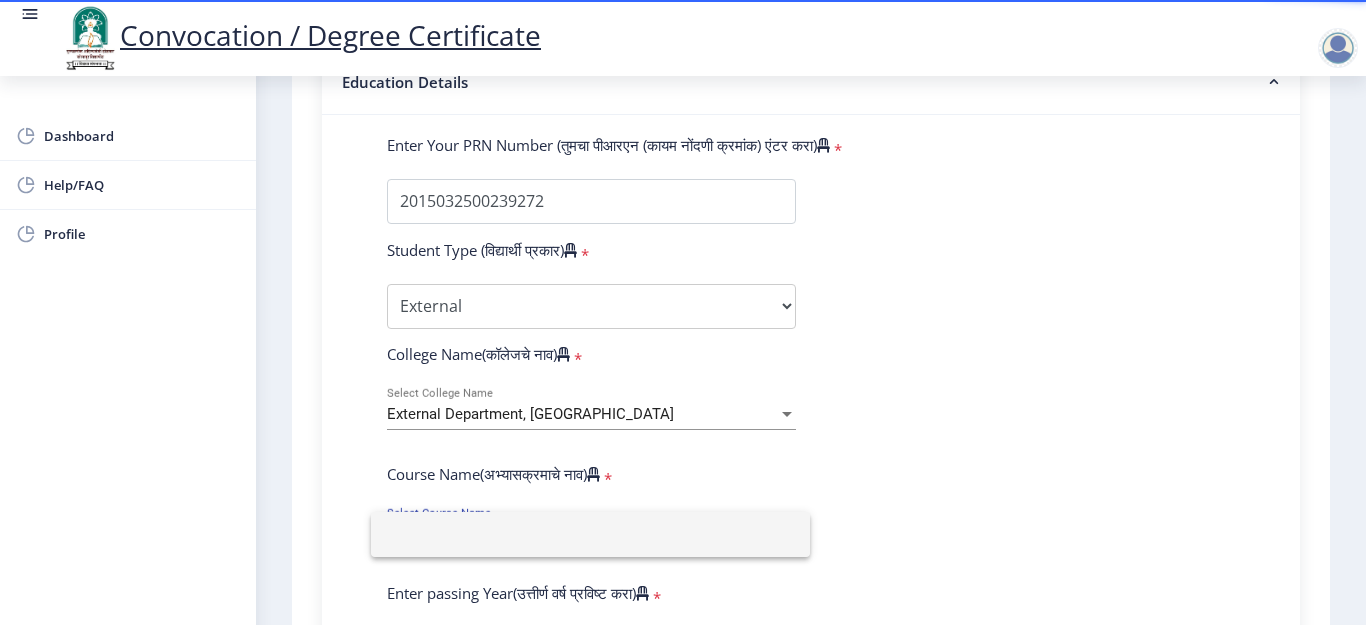 click 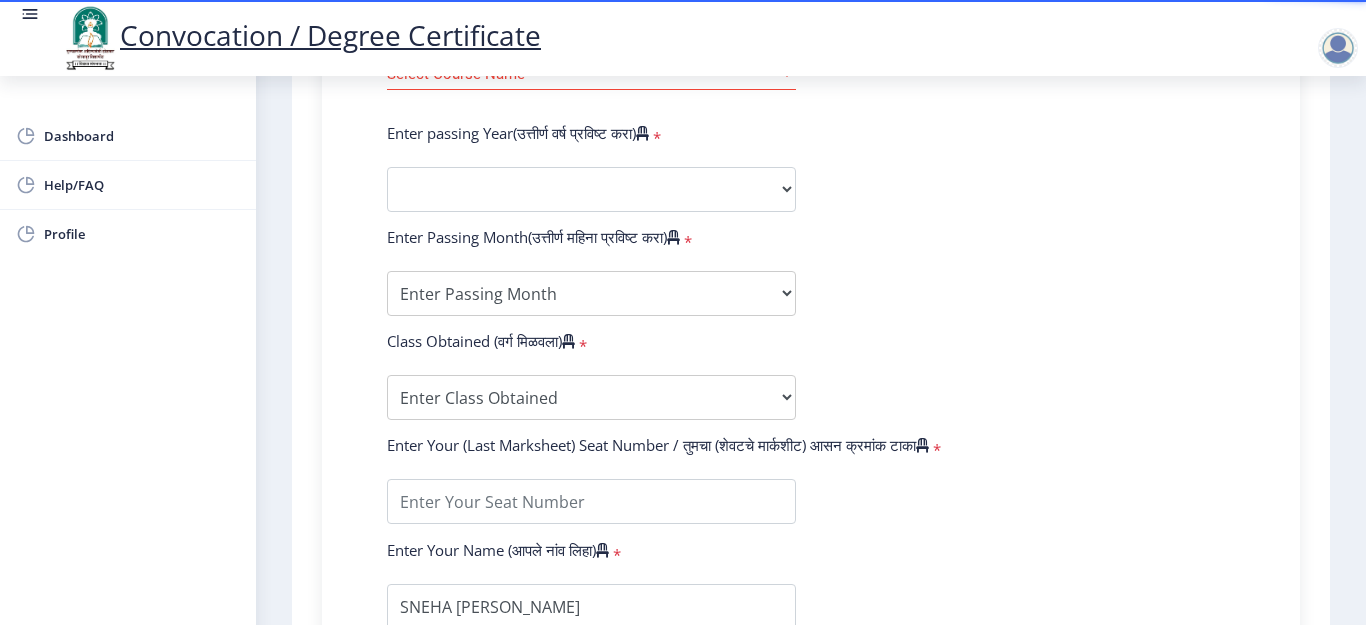 scroll, scrollTop: 1000, scrollLeft: 0, axis: vertical 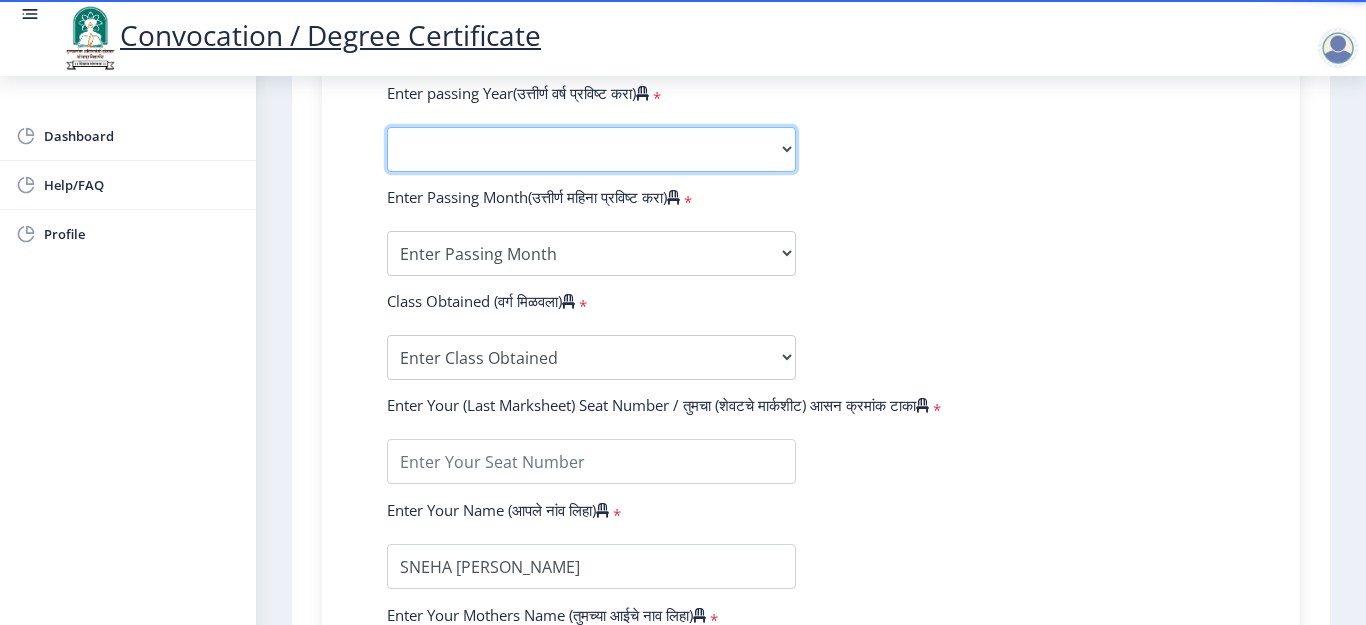 click on "2025   2024   2023   2022   2021   2020   2019   2018   2017   2016   2015   2014   2013   2012   2011   2010   2009   2008   2007   2006   2005   2004   2003   2002   2001   2000   1999   1998   1997   1996   1995   1994   1993   1992   1991   1990   1989   1988   1987   1986   1985   1984   1983   1982   1981   1980   1979   1978   1977   1976" 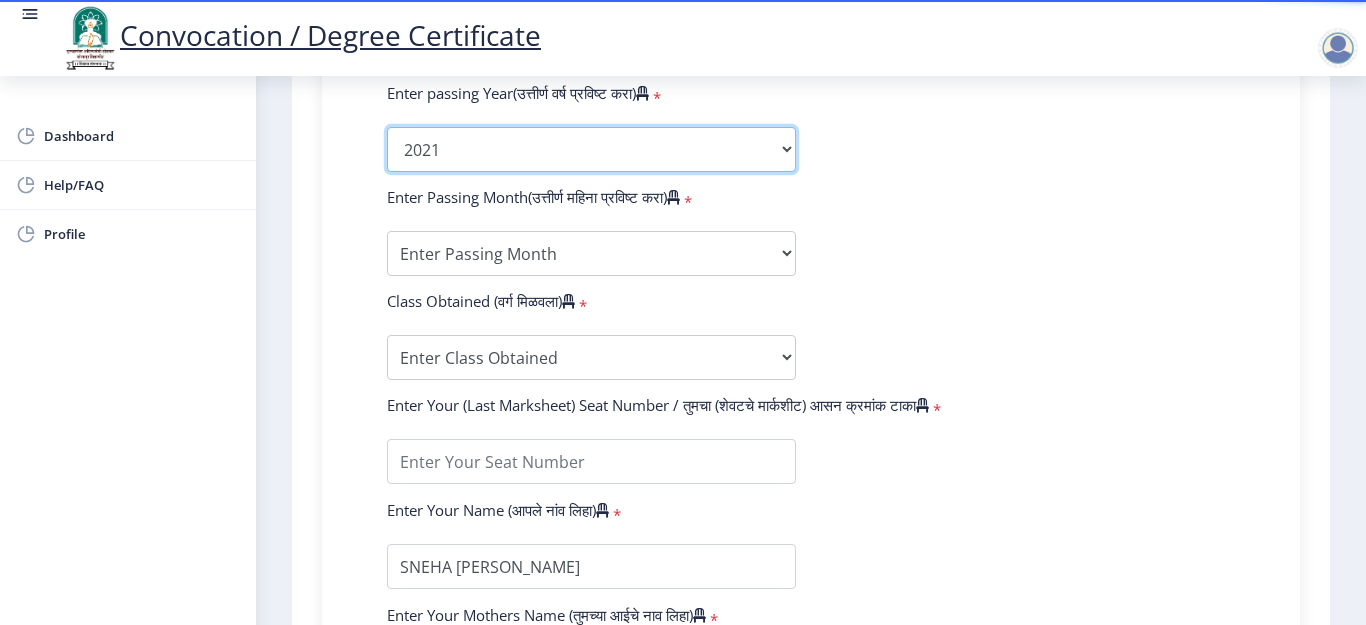 click on "2025   2024   2023   2022   2021   2020   2019   2018   2017   2016   2015   2014   2013   2012   2011   2010   2009   2008   2007   2006   2005   2004   2003   2002   2001   2000   1999   1998   1997   1996   1995   1994   1993   1992   1991   1990   1989   1988   1987   1986   1985   1984   1983   1982   1981   1980   1979   1978   1977   1976" 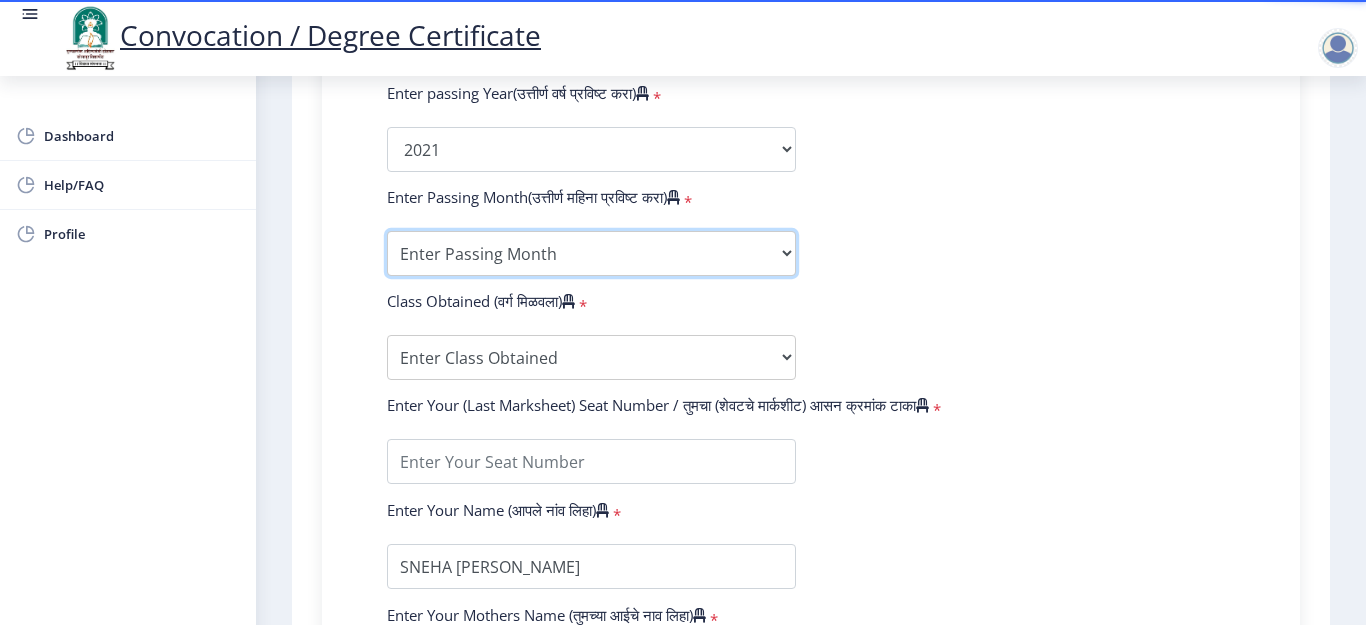 drag, startPoint x: 477, startPoint y: 262, endPoint x: 477, endPoint y: 273, distance: 11 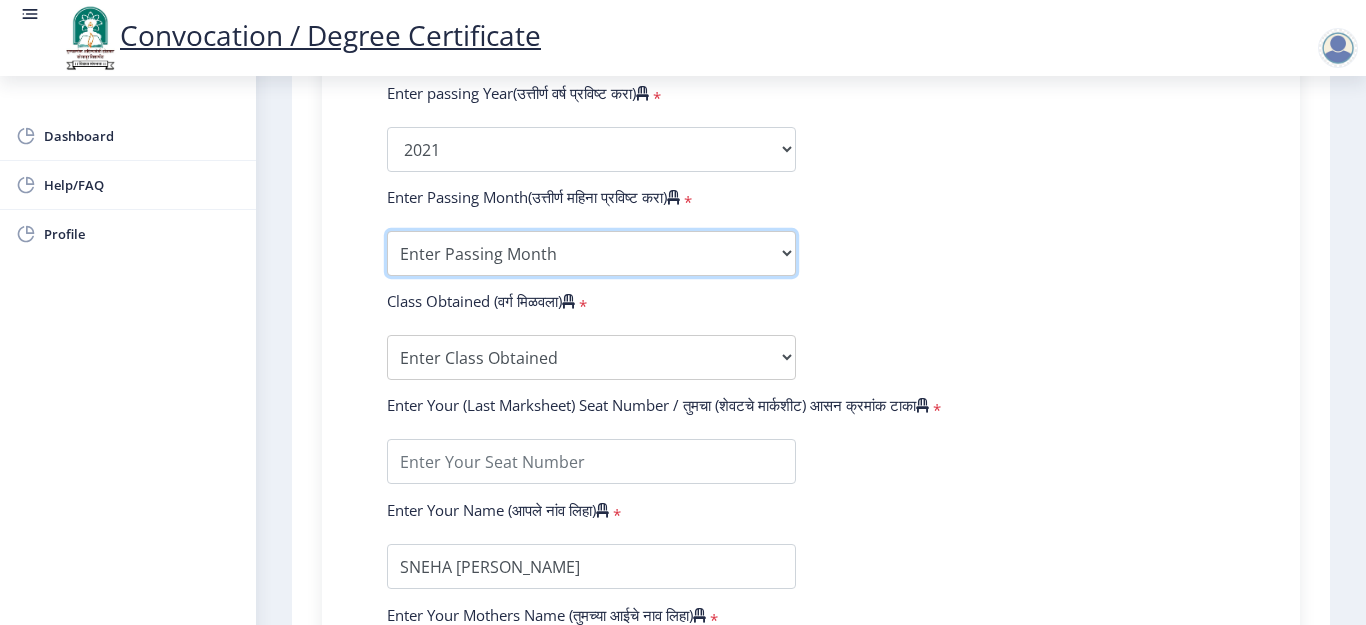 select on "March" 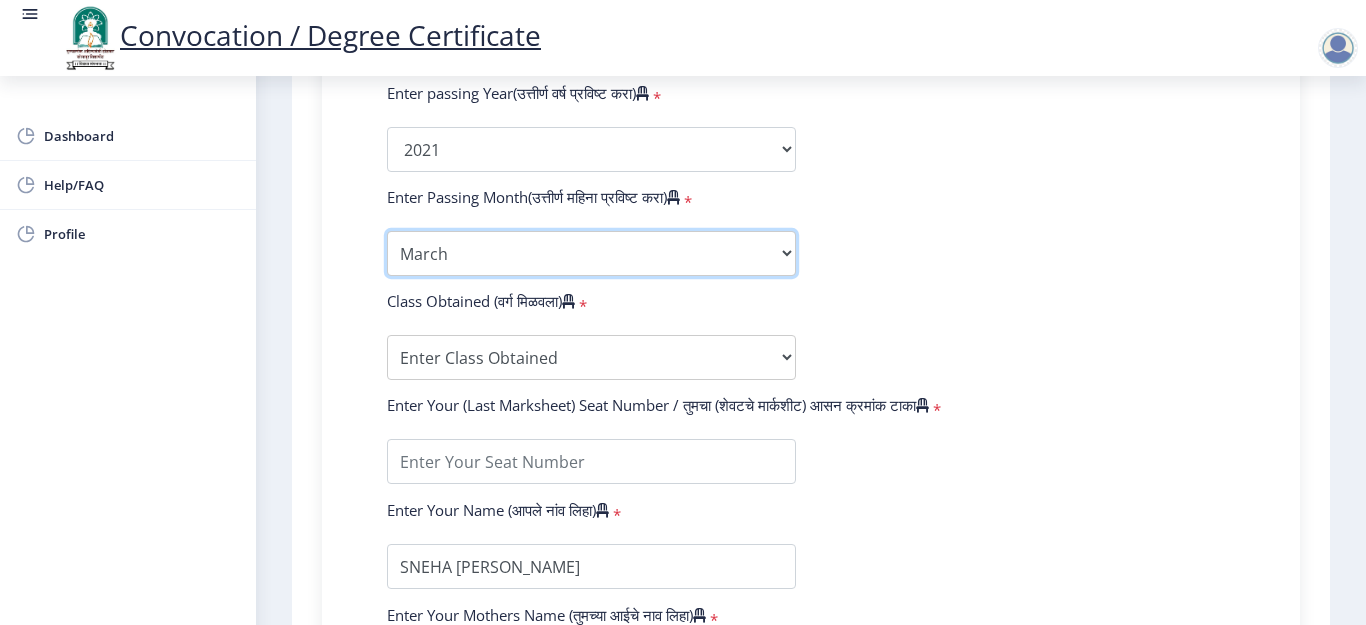 click on "Enter Passing Month March April May October November December" at bounding box center (591, 253) 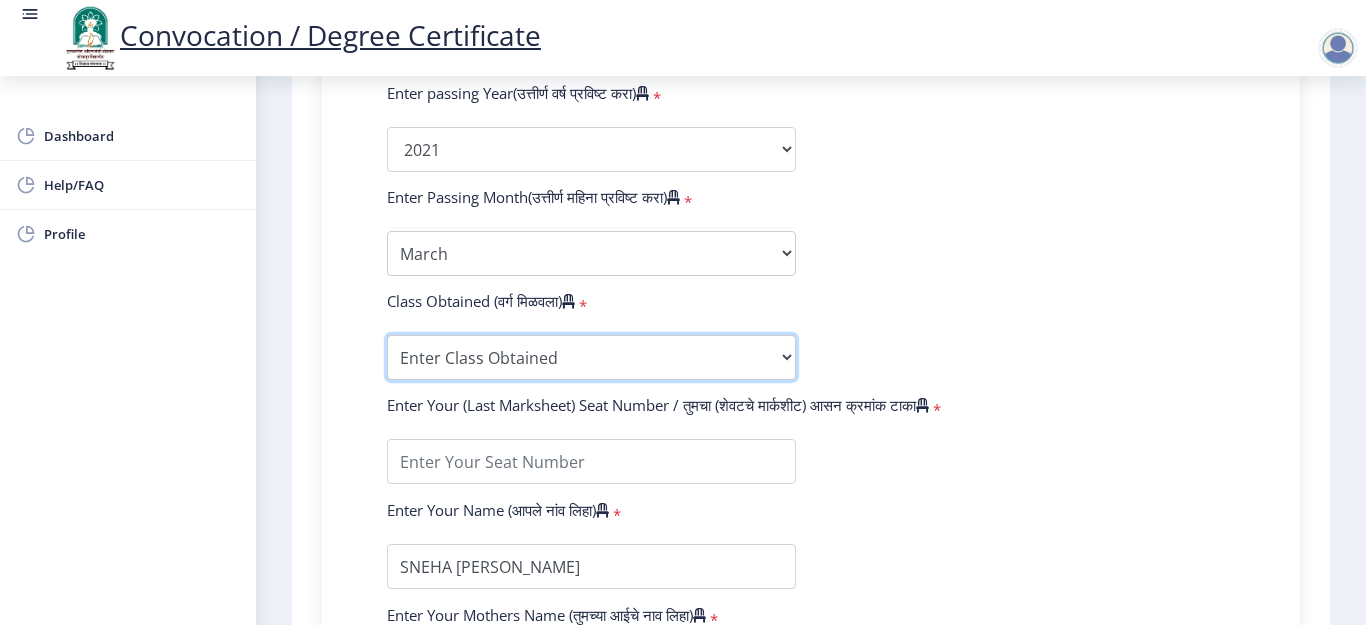 click on "Enter Class Obtained FIRST CLASS WITH DISTINCTION FIRST CLASS HIGHER SECOND CLASS SECOND CLASS PASS CLASS Grade O Grade A+ Grade A Grade B+ Grade B Grade C+ Grade C Grade D Grade E" at bounding box center (591, 357) 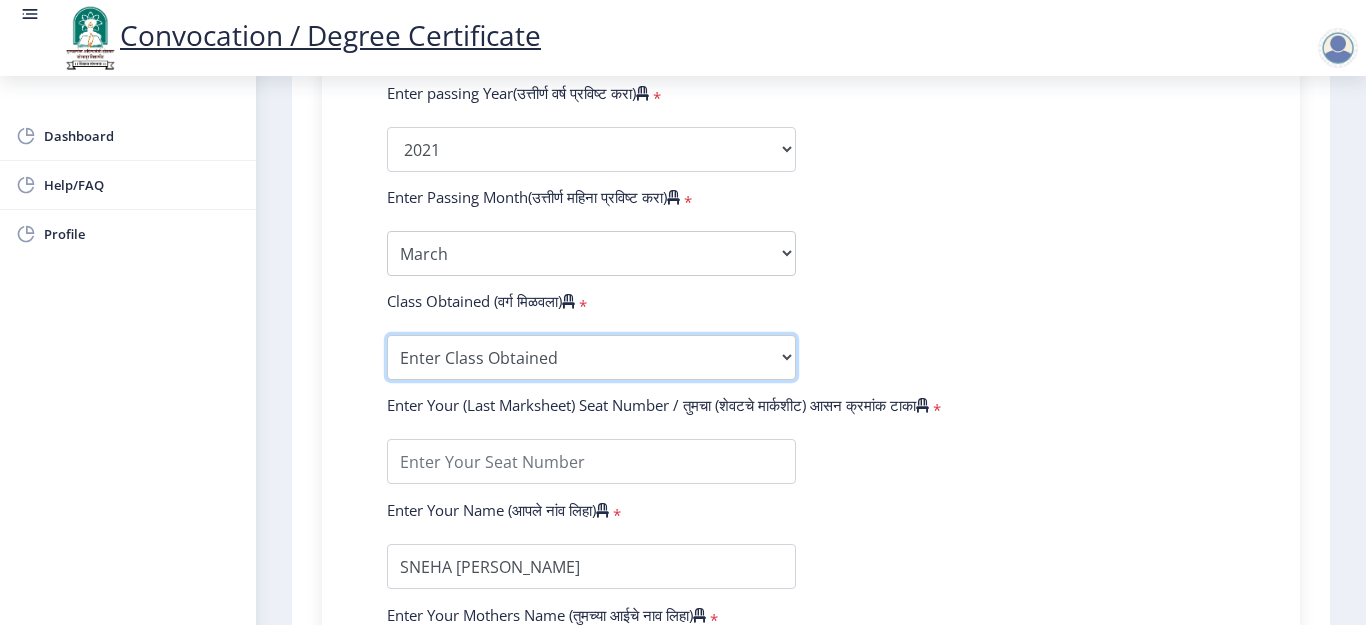 select on "Grade B" 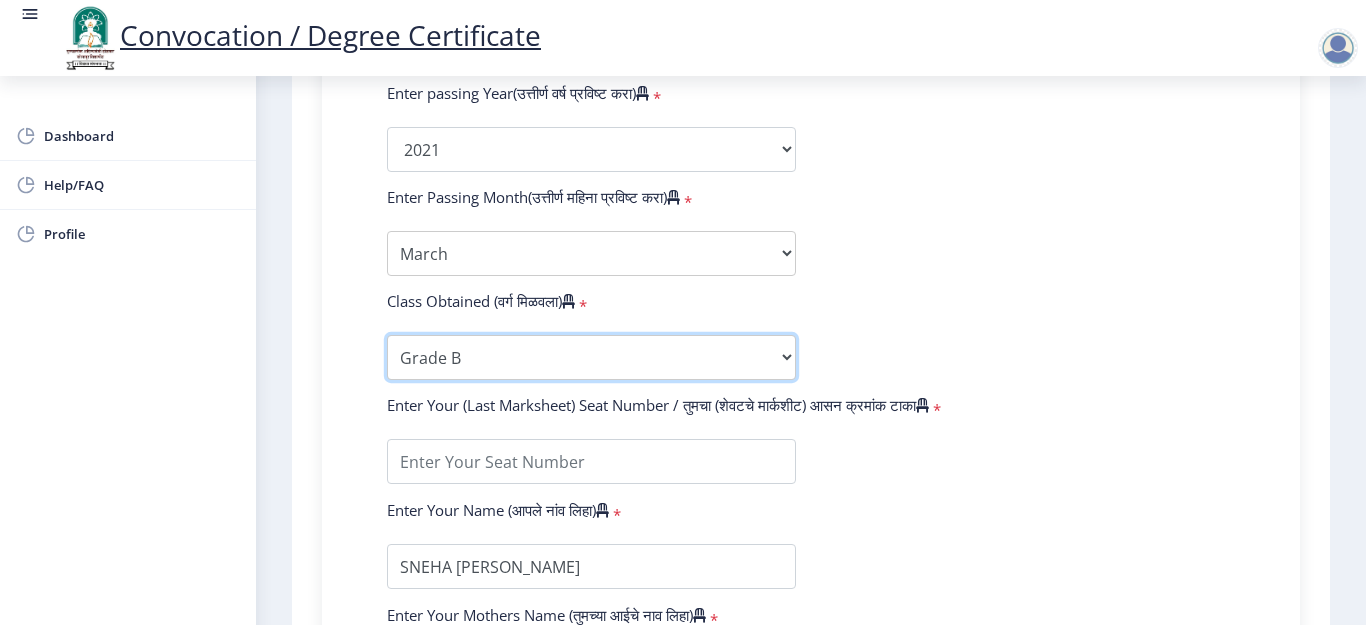 click on "Enter Class Obtained FIRST CLASS WITH DISTINCTION FIRST CLASS HIGHER SECOND CLASS SECOND CLASS PASS CLASS Grade O Grade A+ Grade A Grade B+ Grade B Grade C+ Grade C Grade D Grade E" at bounding box center (591, 357) 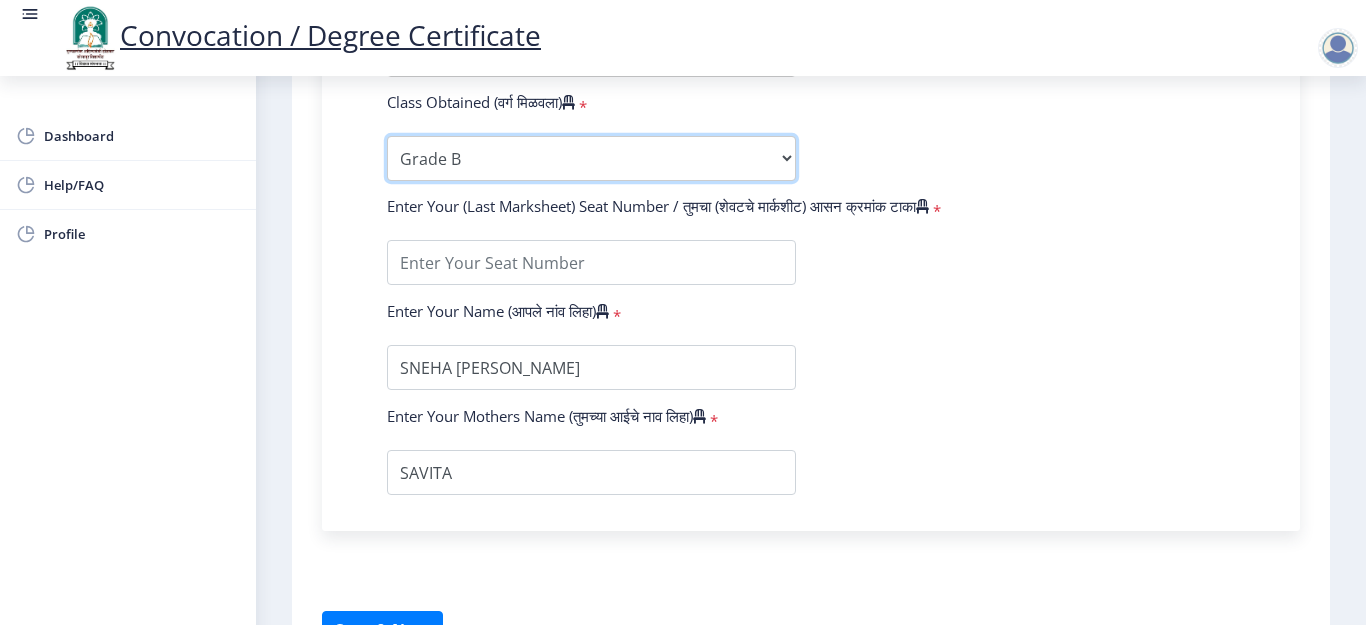 scroll, scrollTop: 1200, scrollLeft: 0, axis: vertical 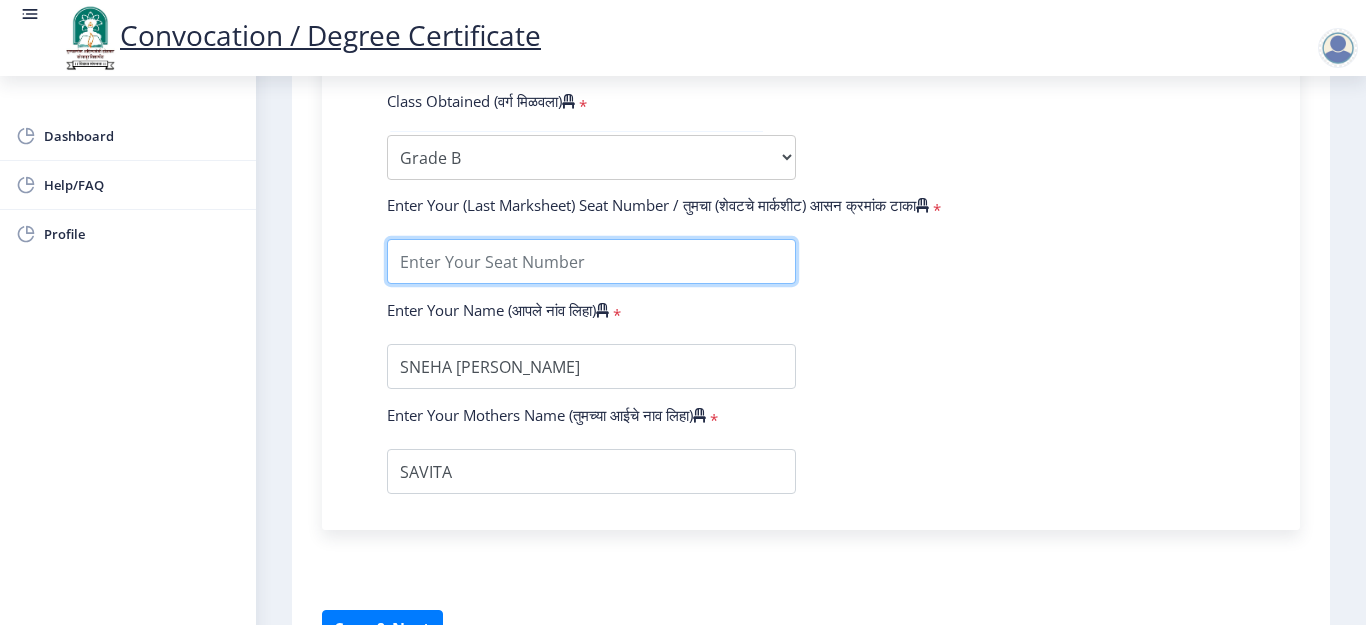 click at bounding box center (591, 261) 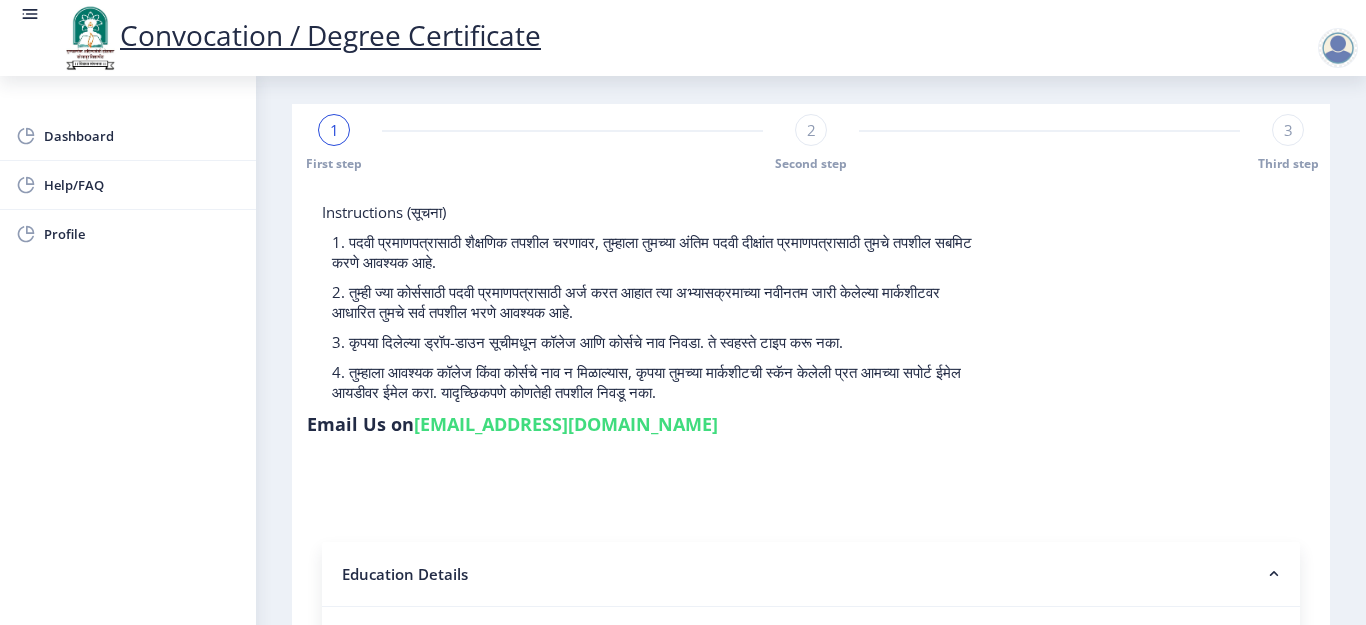 scroll, scrollTop: 0, scrollLeft: 0, axis: both 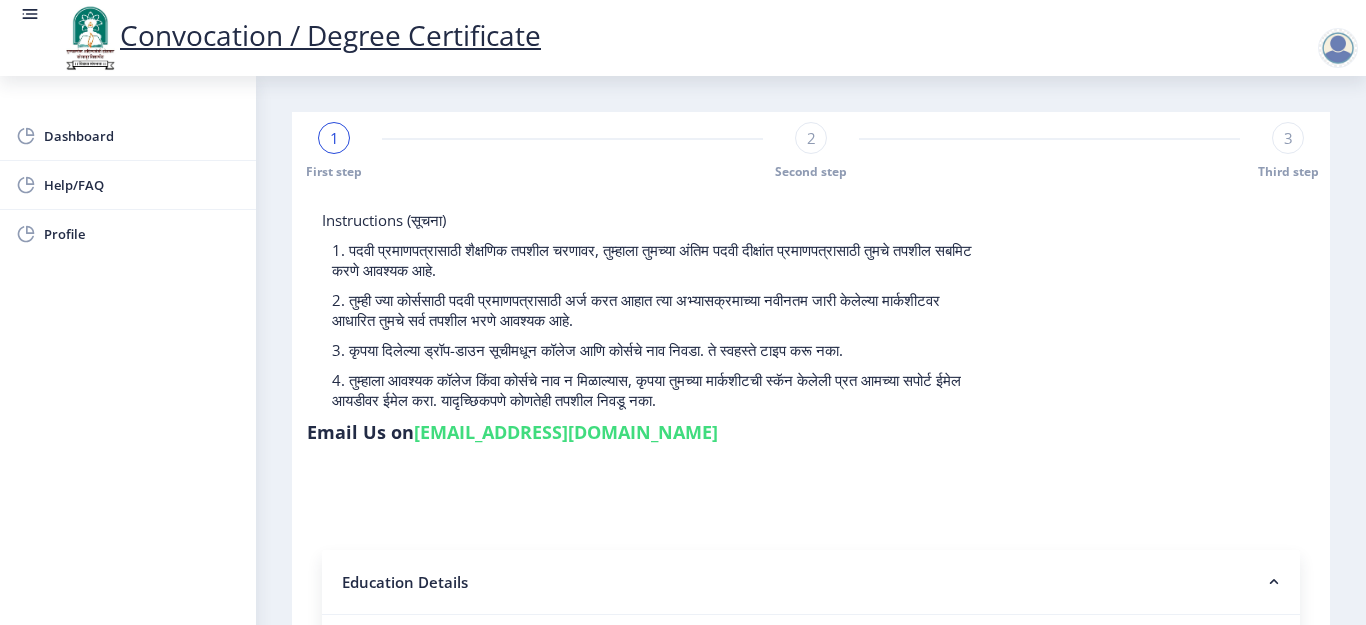 type on "1523927" 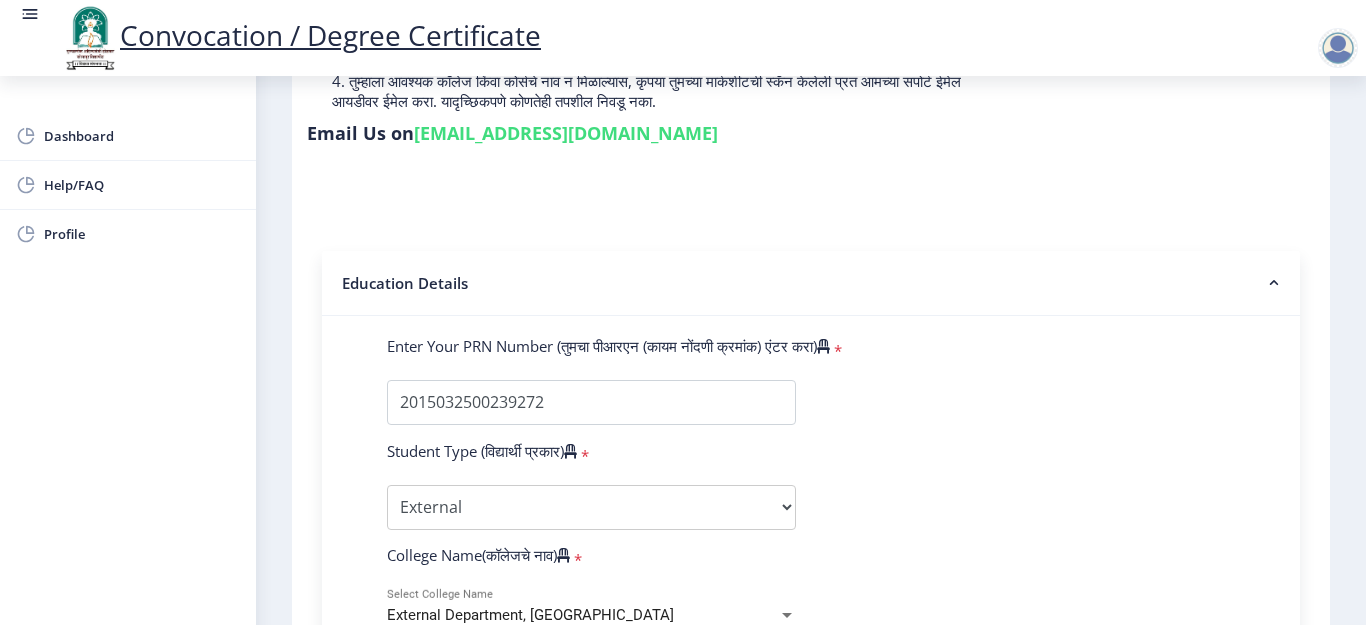 scroll, scrollTop: 300, scrollLeft: 0, axis: vertical 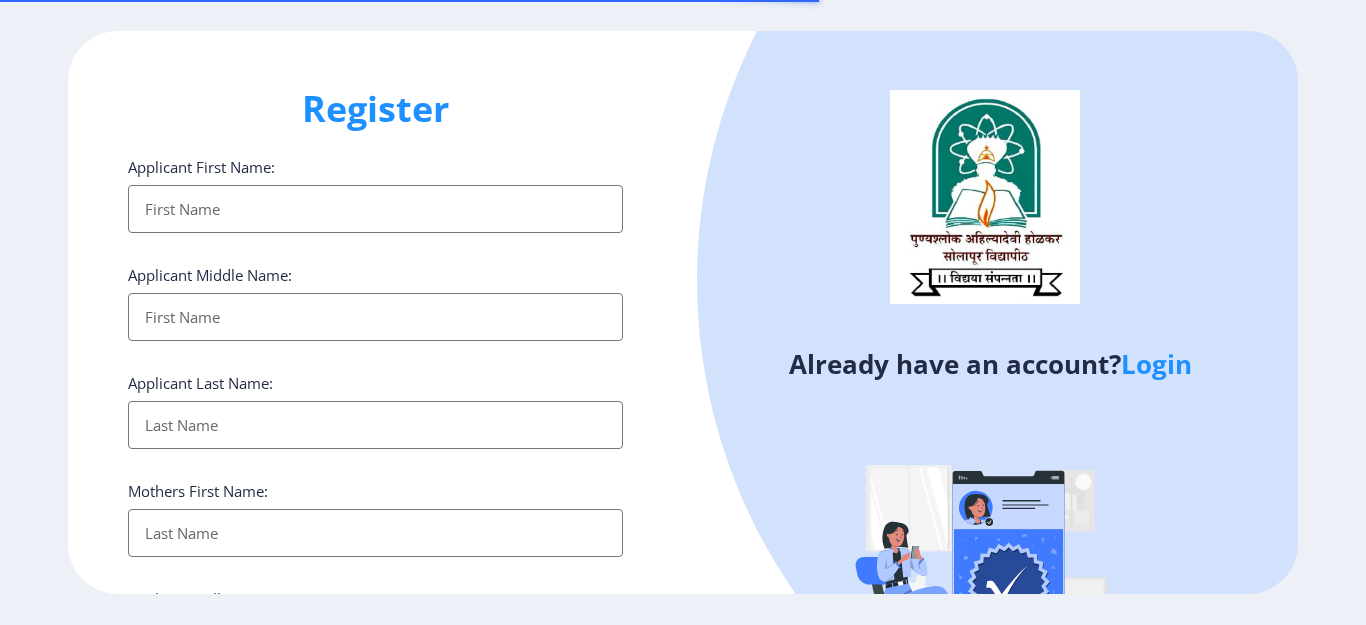 select 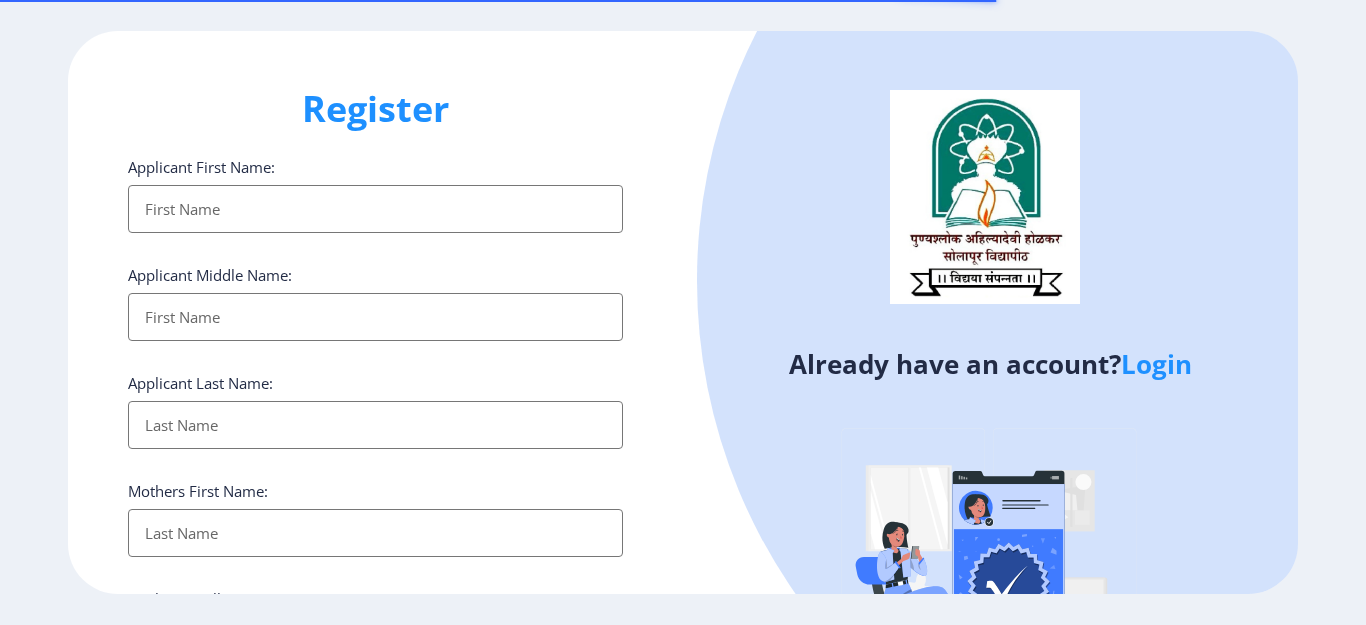click on "Login" 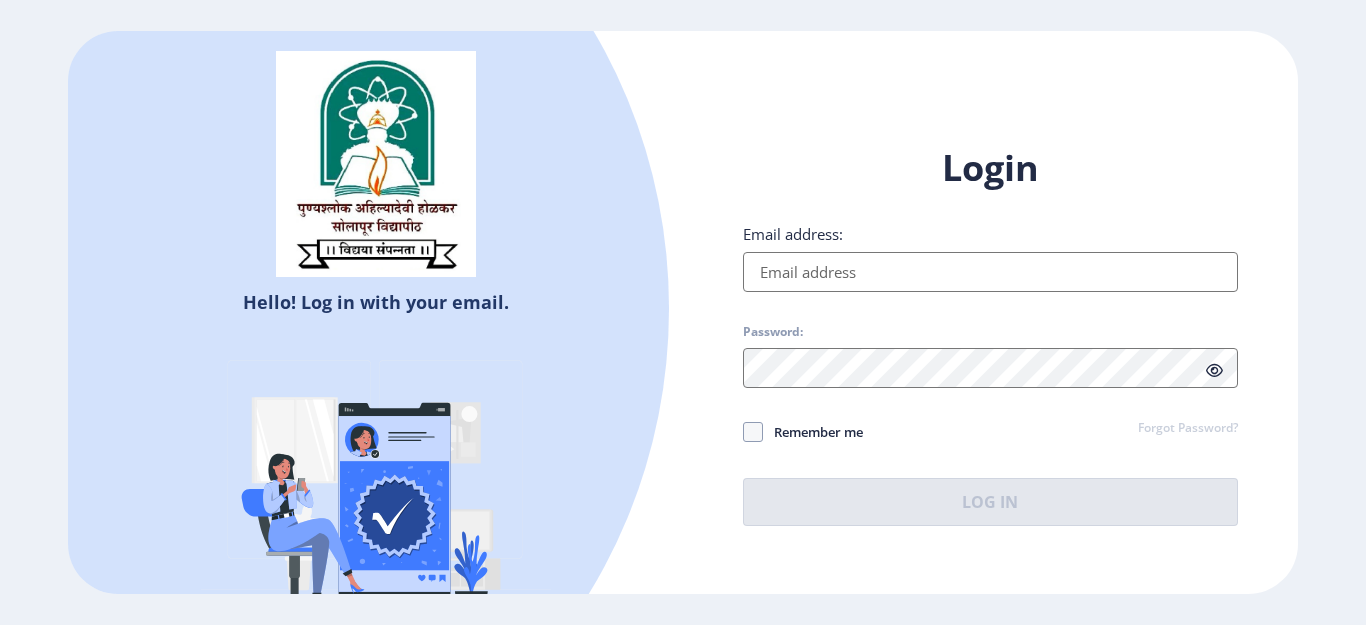 click on "Email address:" at bounding box center (990, 272) 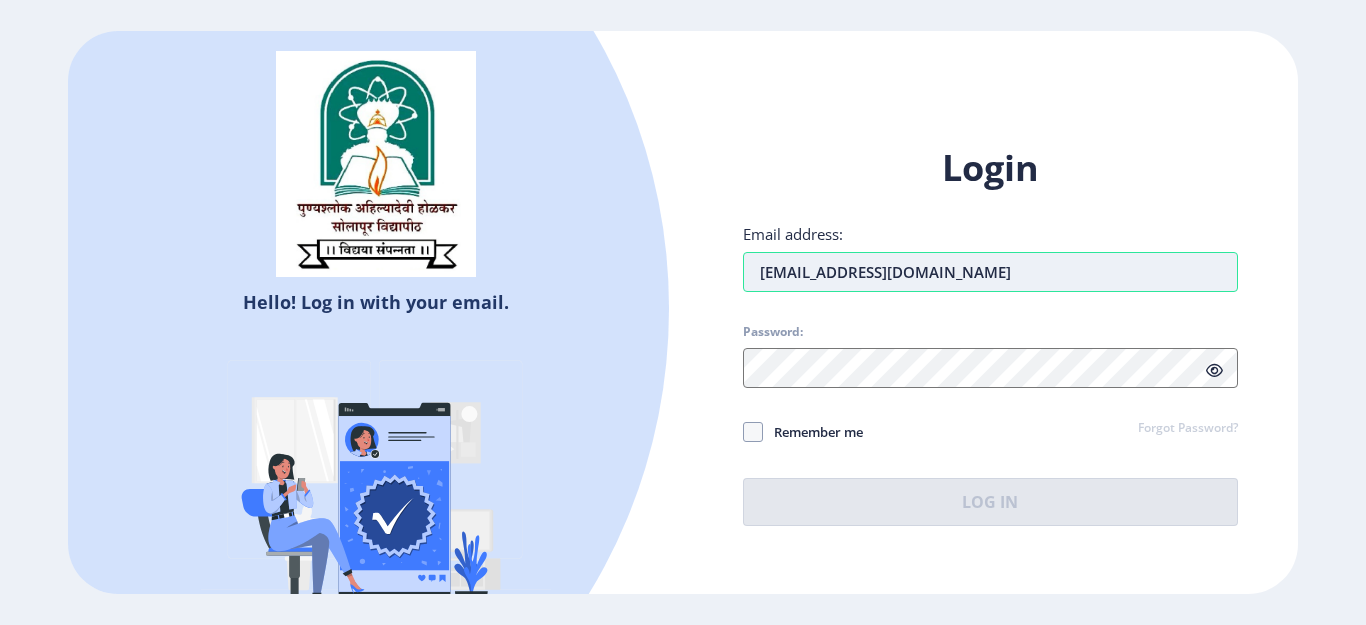type on "[EMAIL_ADDRESS][DOMAIN_NAME]" 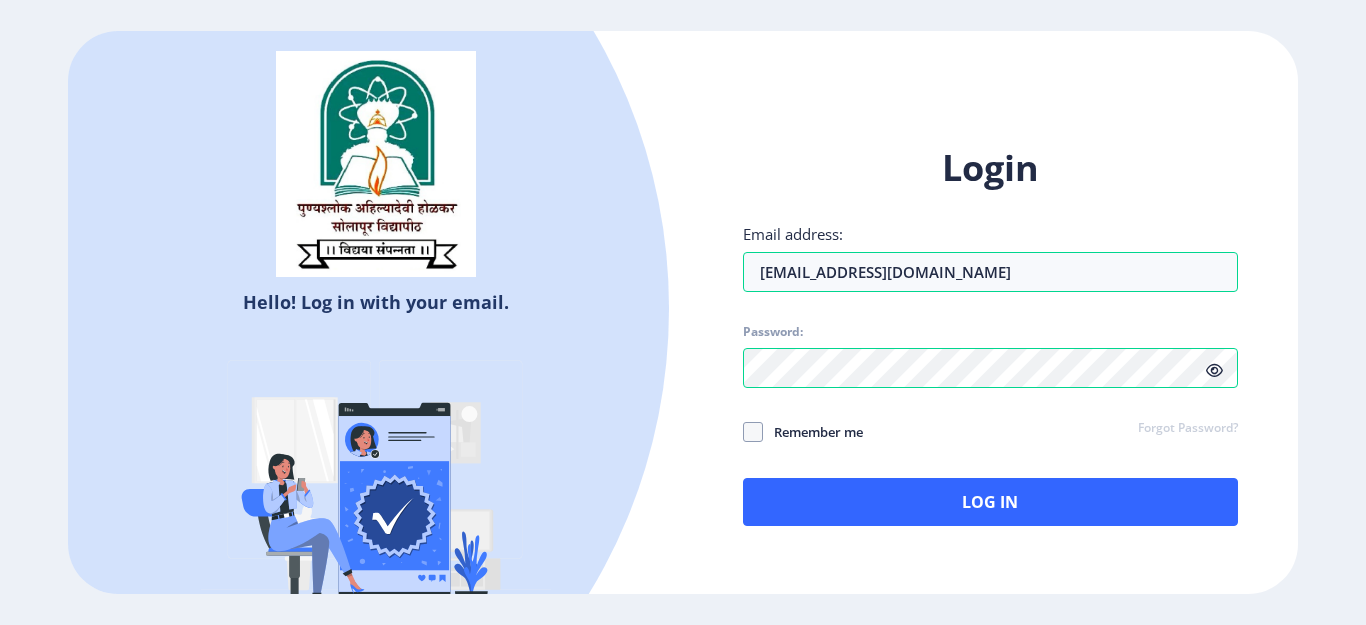 click 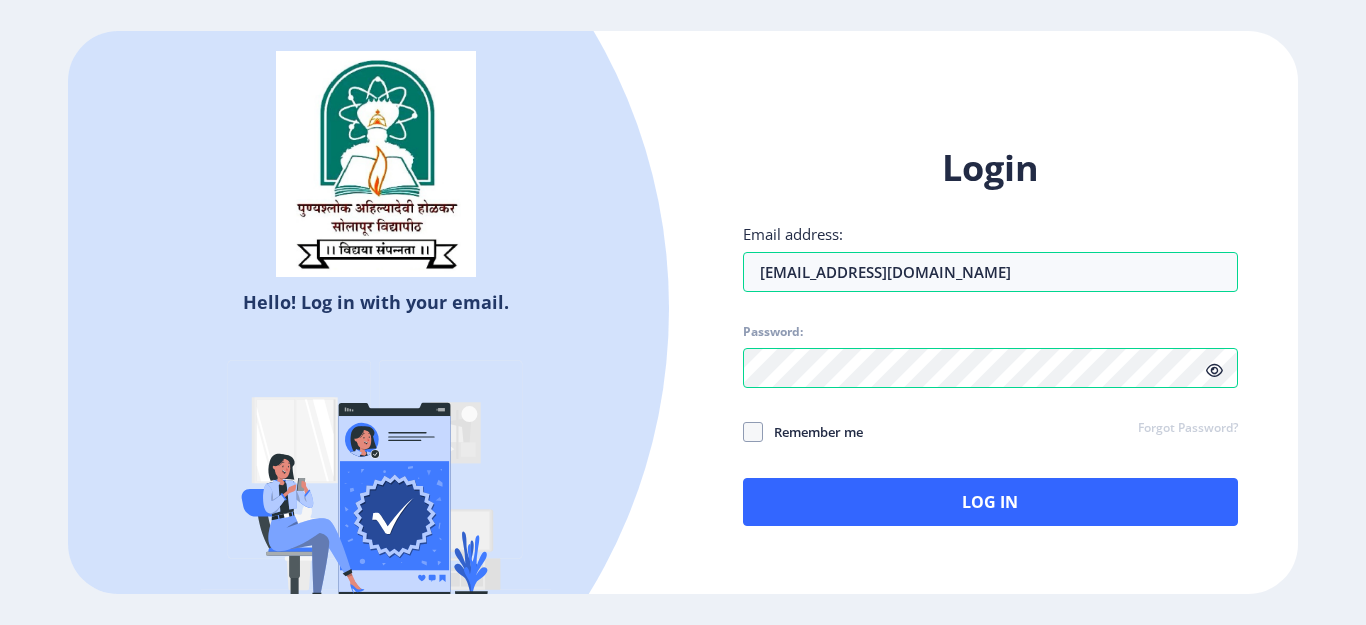 click 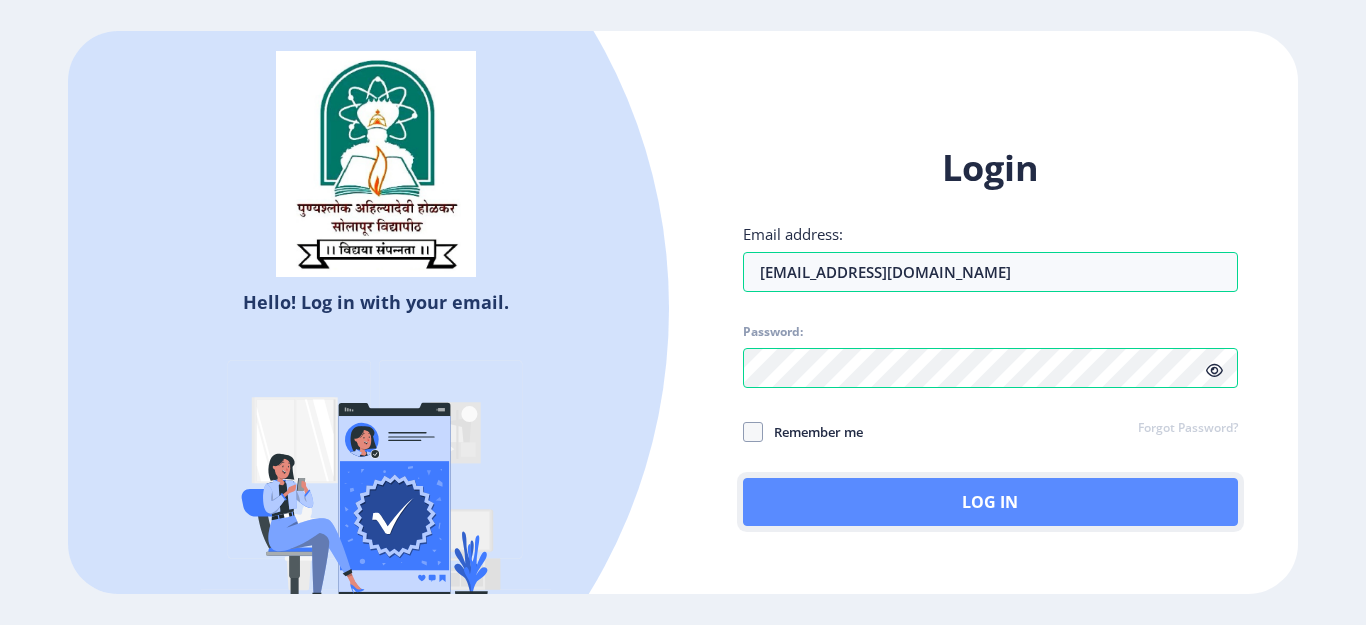 click on "Log In" 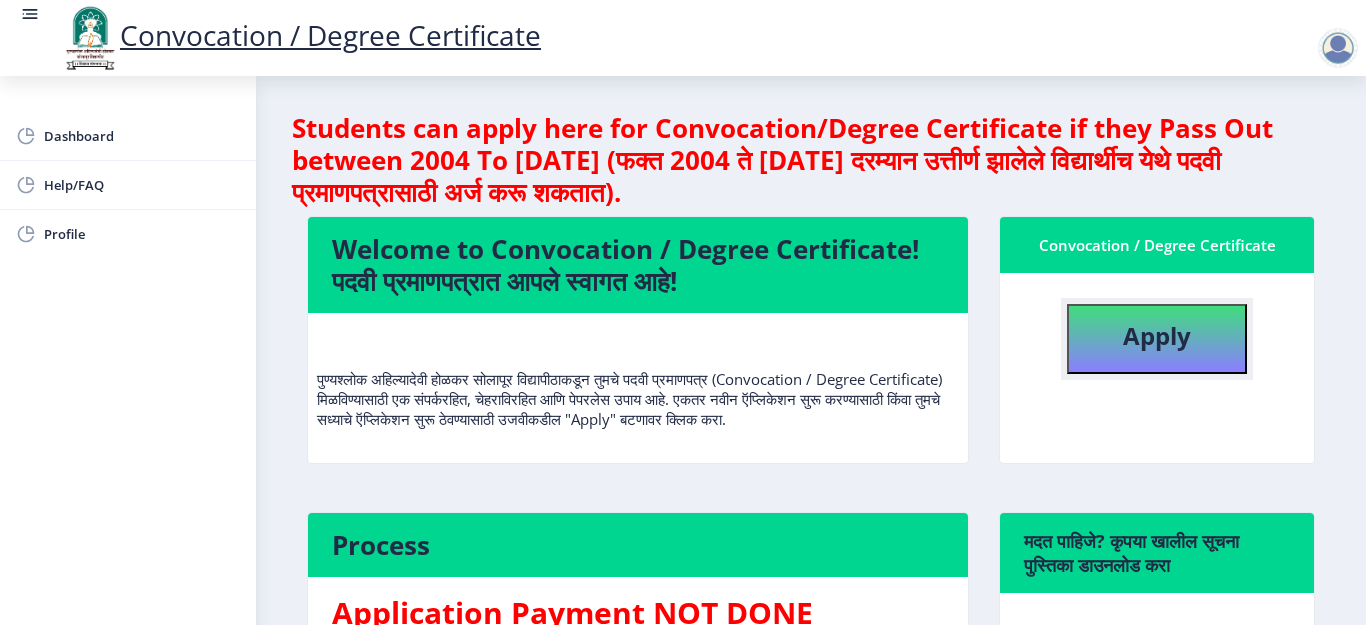 click on "Apply" 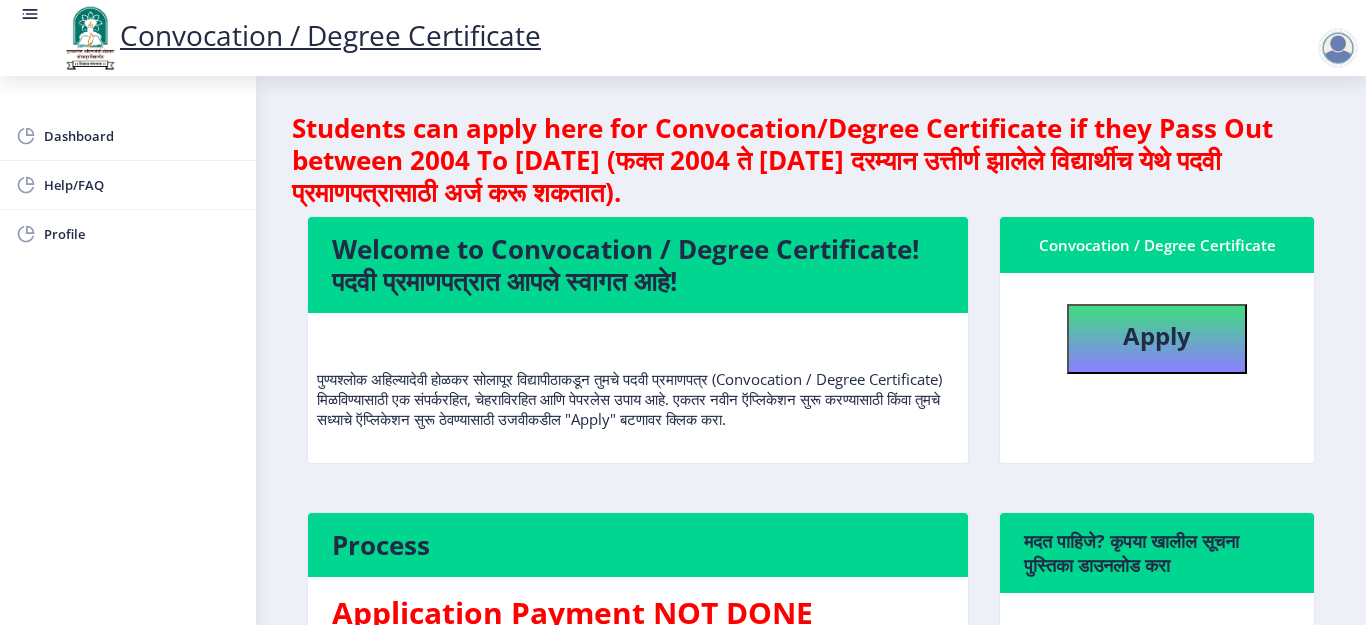 select 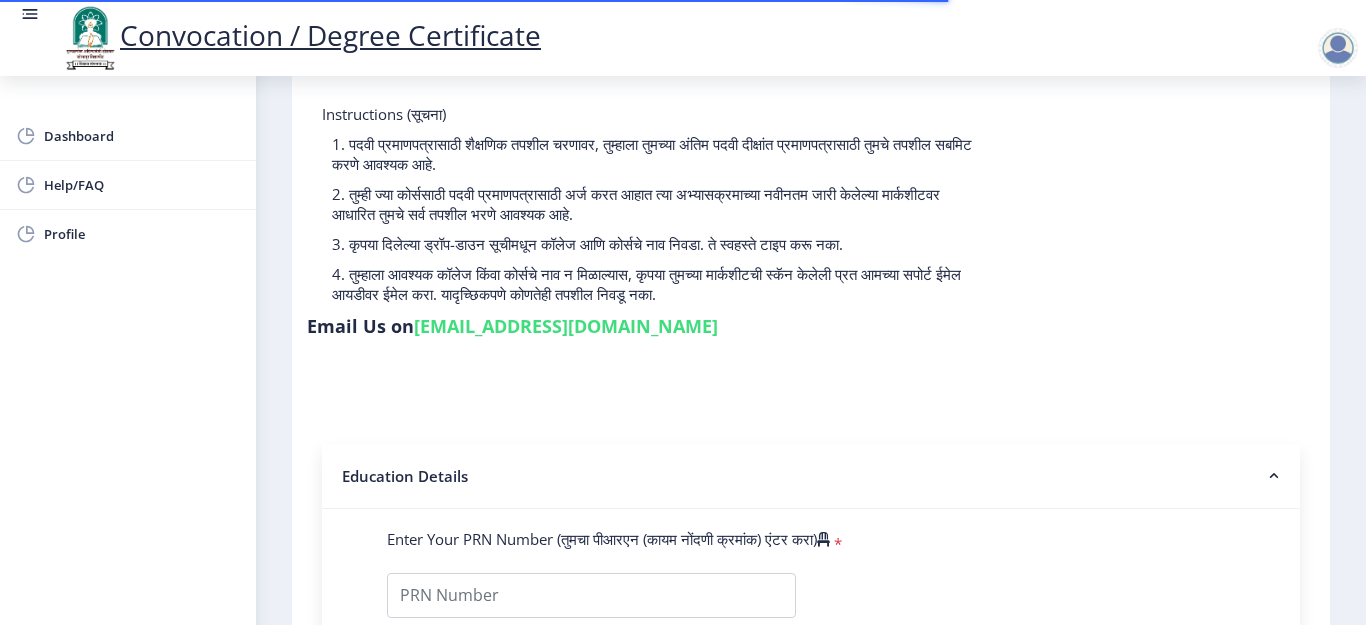 scroll, scrollTop: 400, scrollLeft: 0, axis: vertical 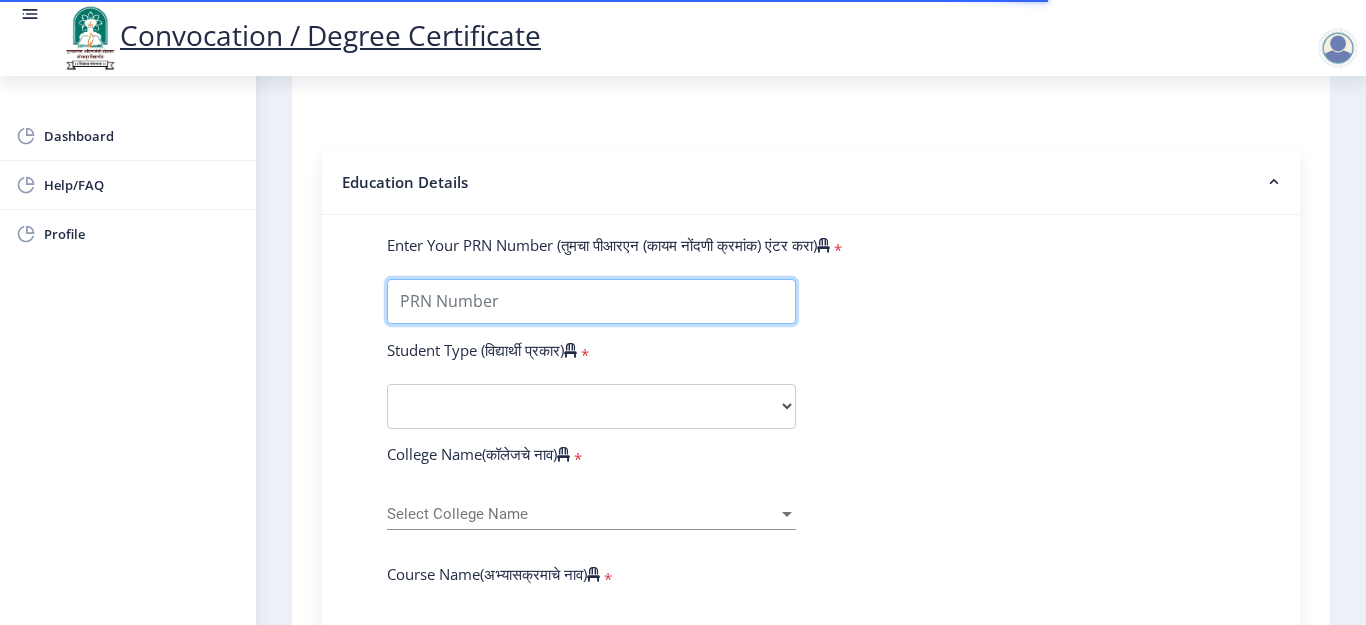 click on "Enter Your PRN Number (तुमचा पीआरएन (कायम नोंदणी क्रमांक) एंटर करा)" at bounding box center (591, 301) 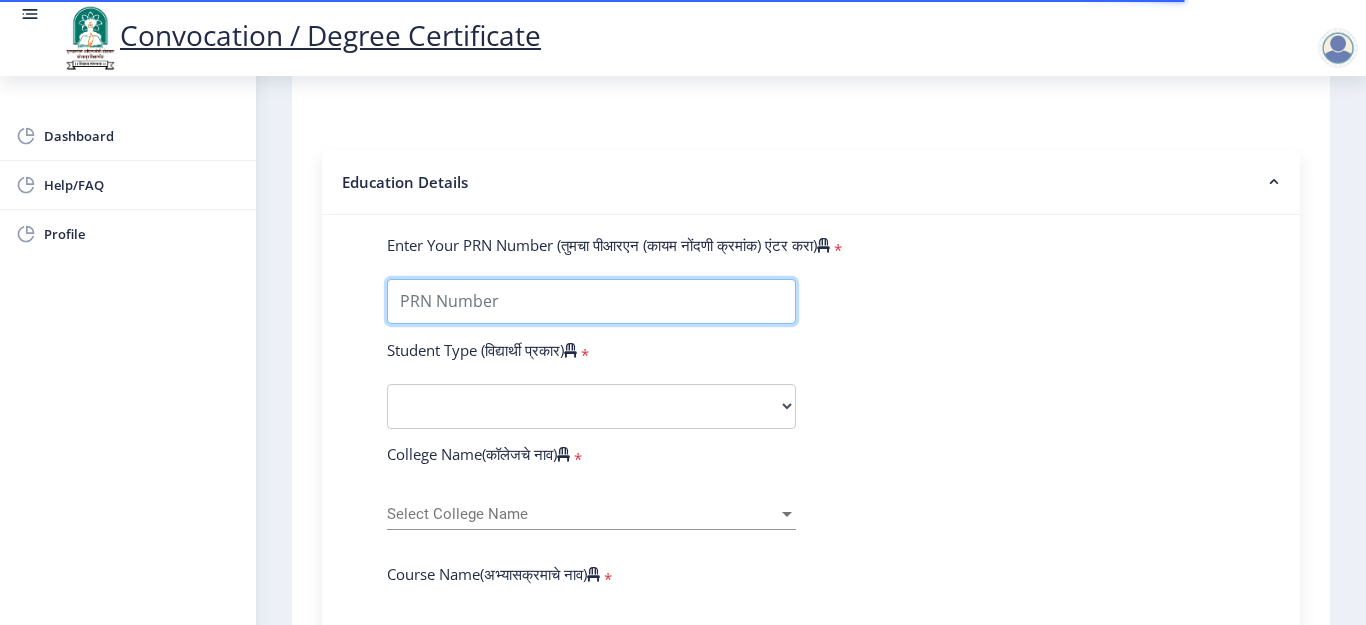click on "Enter Your PRN Number (तुमचा पीआरएन (कायम नोंदणी क्रमांक) एंटर करा)" at bounding box center [591, 301] 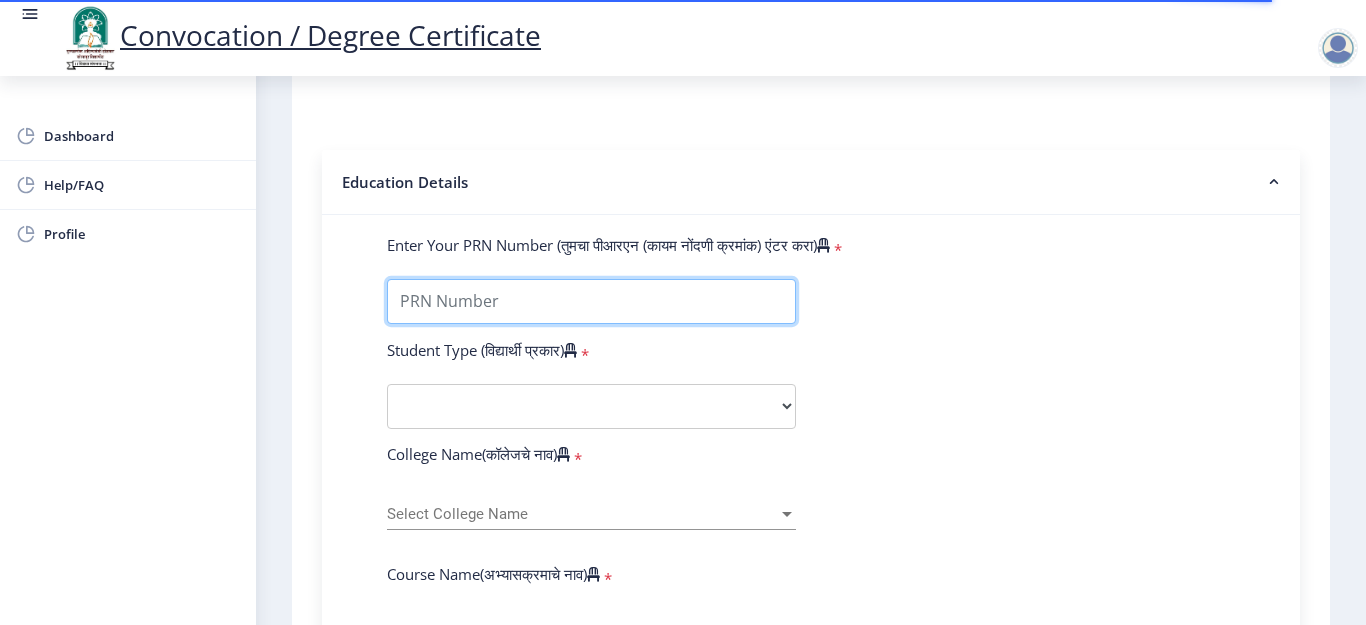 click on "Enter Your PRN Number (तुमचा पीआरएन (कायम नोंदणी क्रमांक) एंटर करा)" at bounding box center (591, 301) 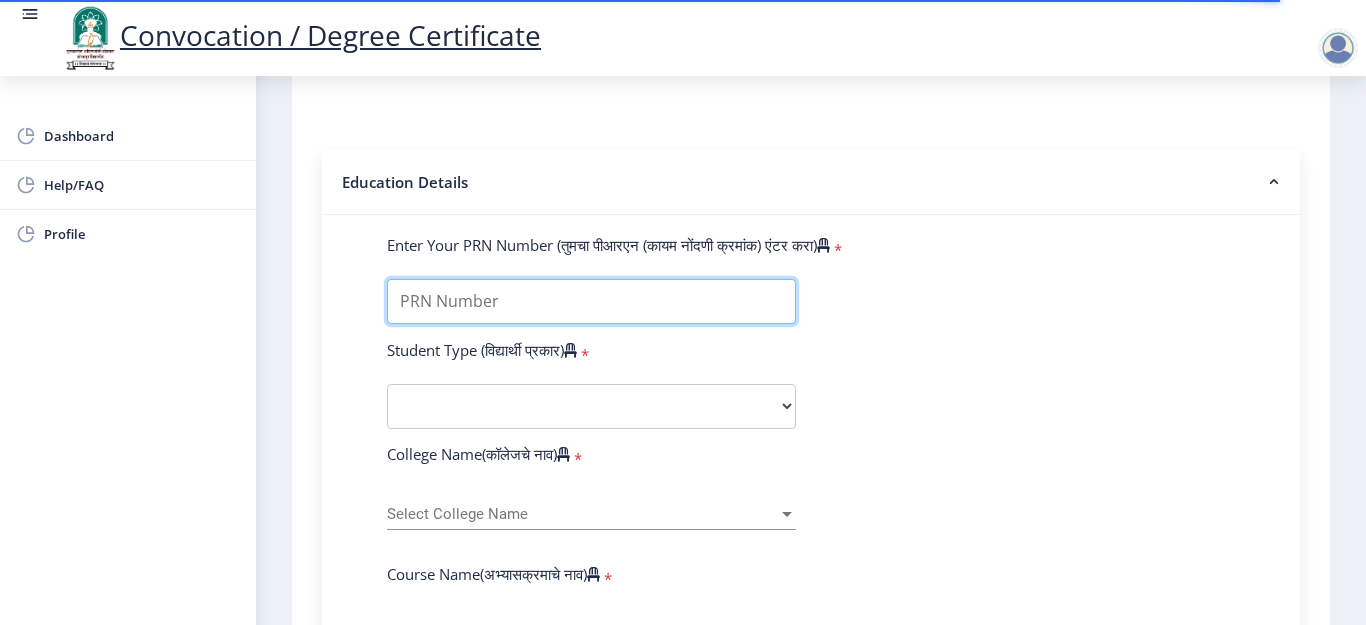 click on "Enter Your PRN Number (तुमचा पीआरएन (कायम नोंदणी क्रमांक) एंटर करा)" at bounding box center (591, 301) 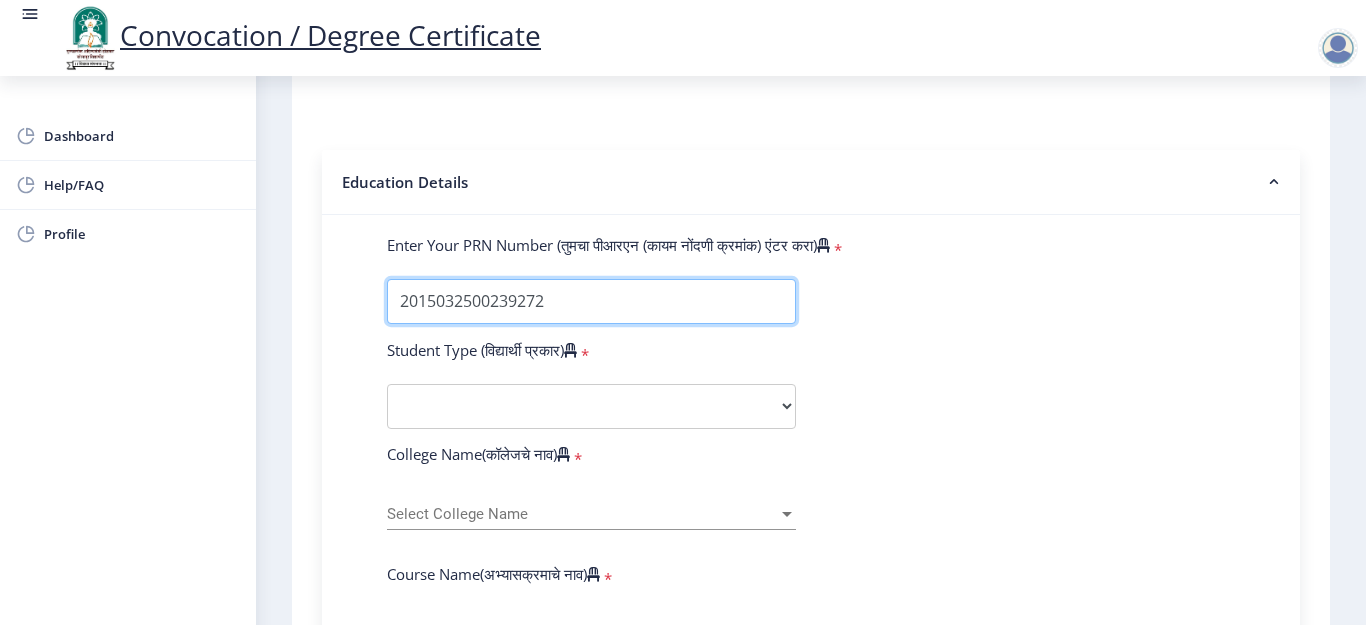 type on "2015032500239272" 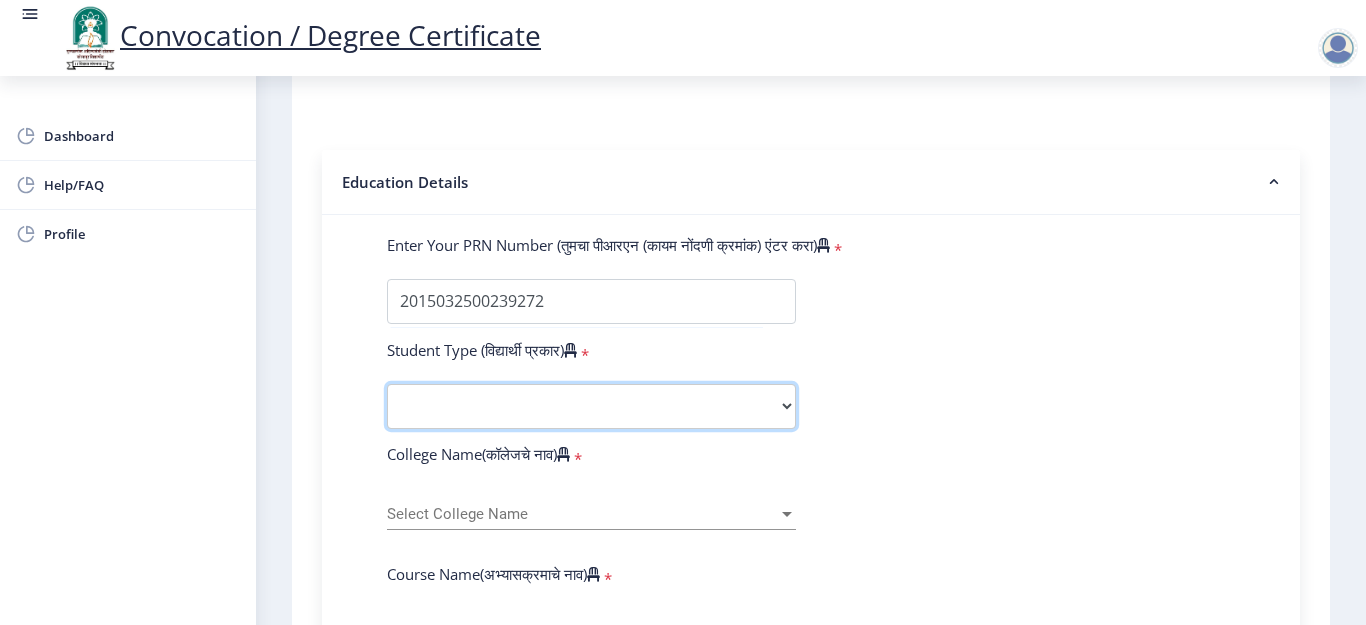 click on "Select Student Type Regular External" at bounding box center [591, 406] 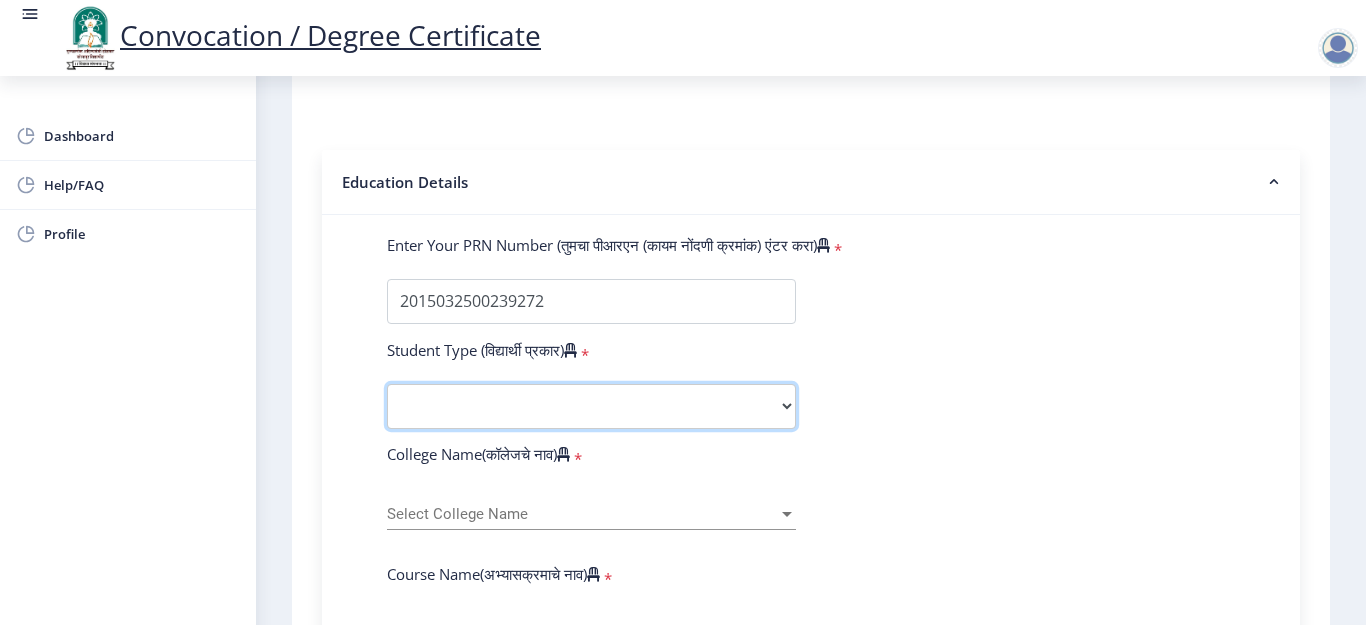 select on "External" 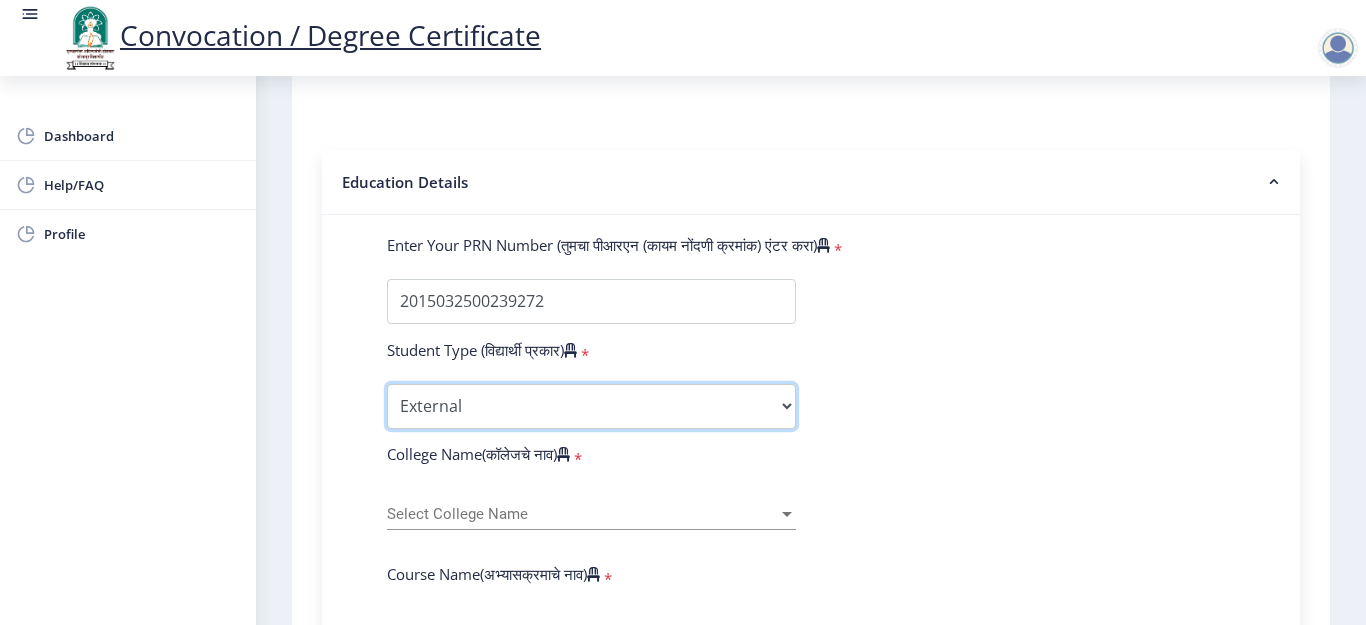 click on "Select Student Type Regular External" at bounding box center (591, 406) 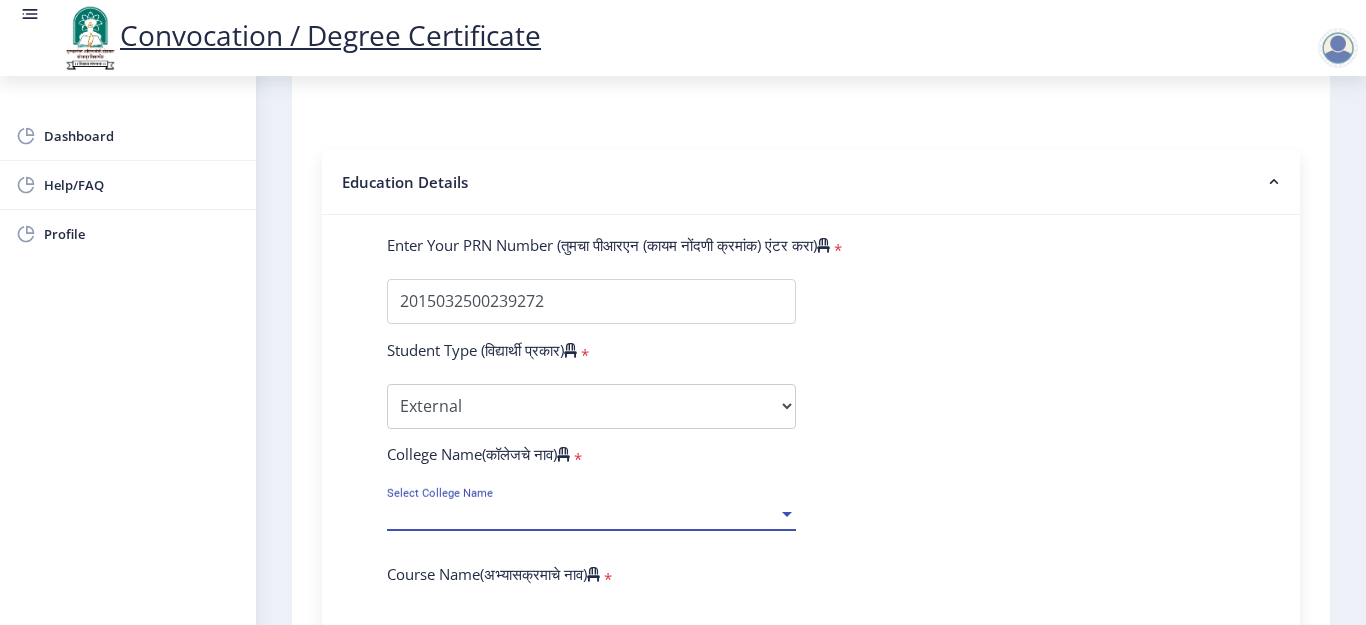 click on "Select College Name" at bounding box center [582, 514] 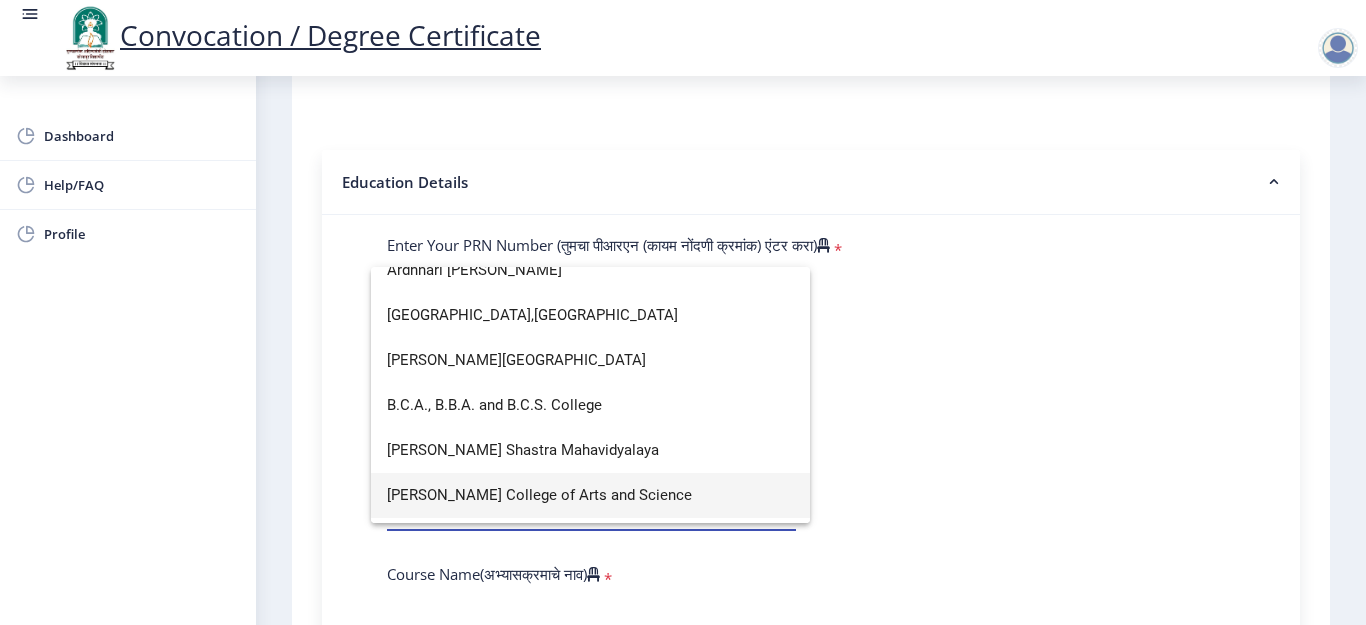 scroll, scrollTop: 200, scrollLeft: 0, axis: vertical 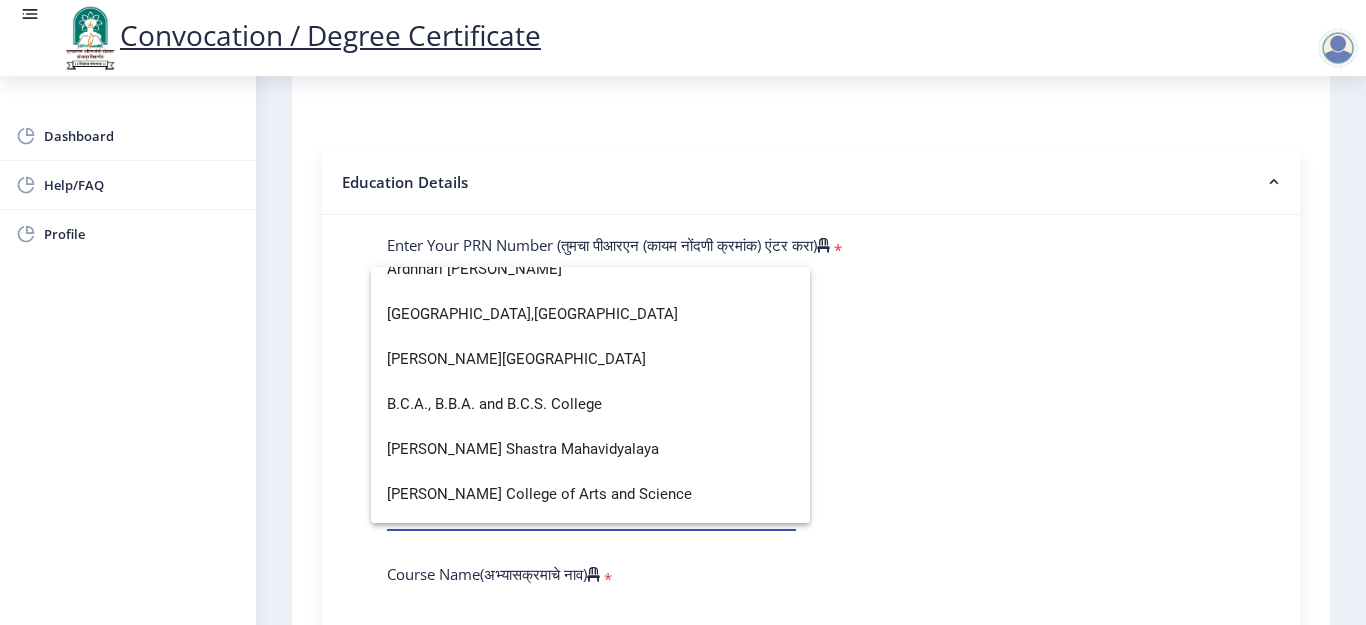 click 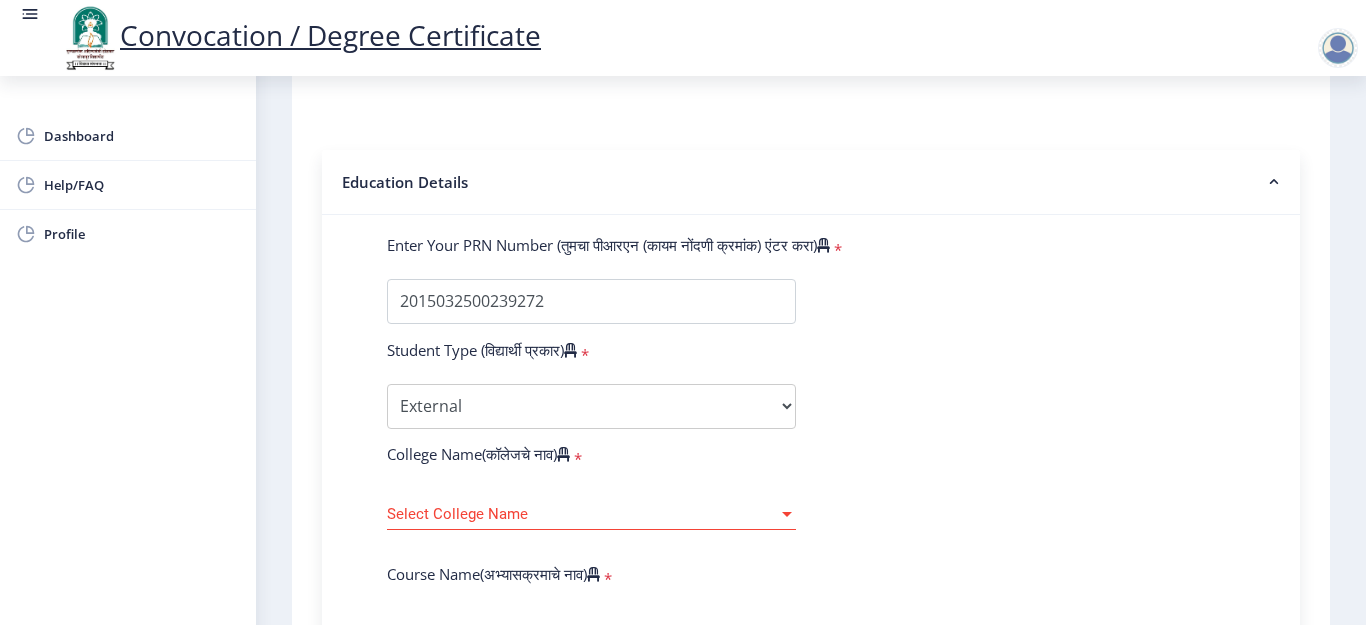scroll, scrollTop: 700, scrollLeft: 0, axis: vertical 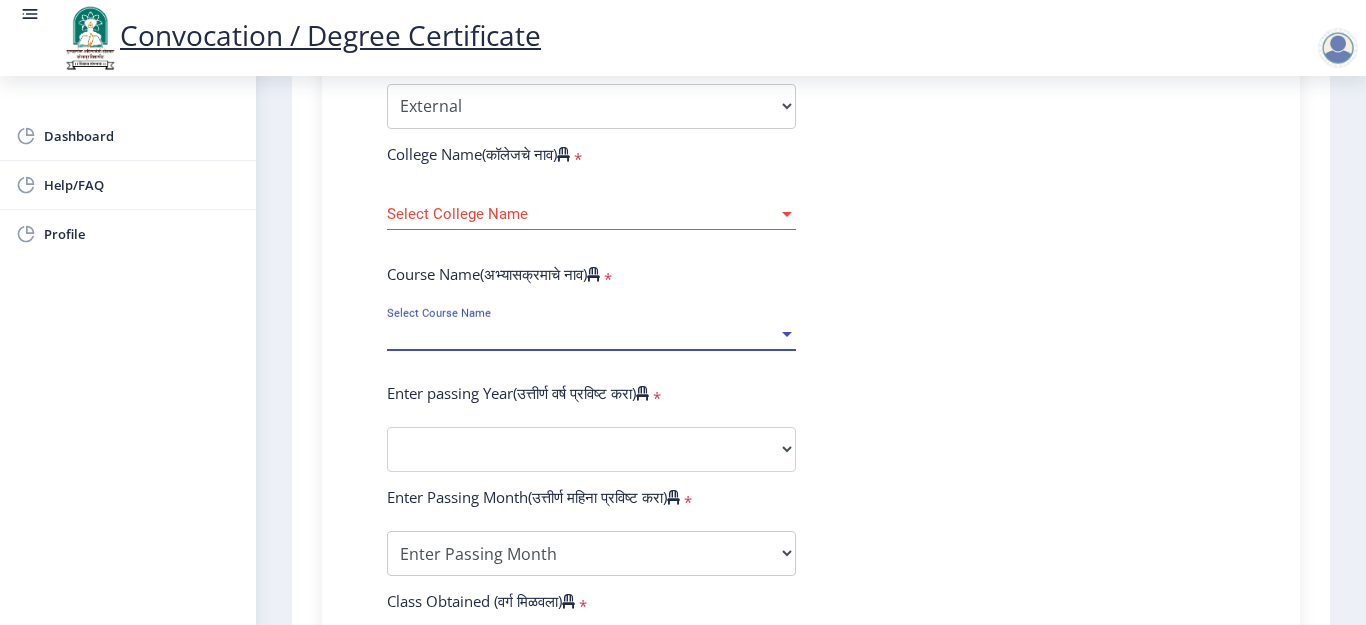 click on "Select Course Name" at bounding box center [582, 334] 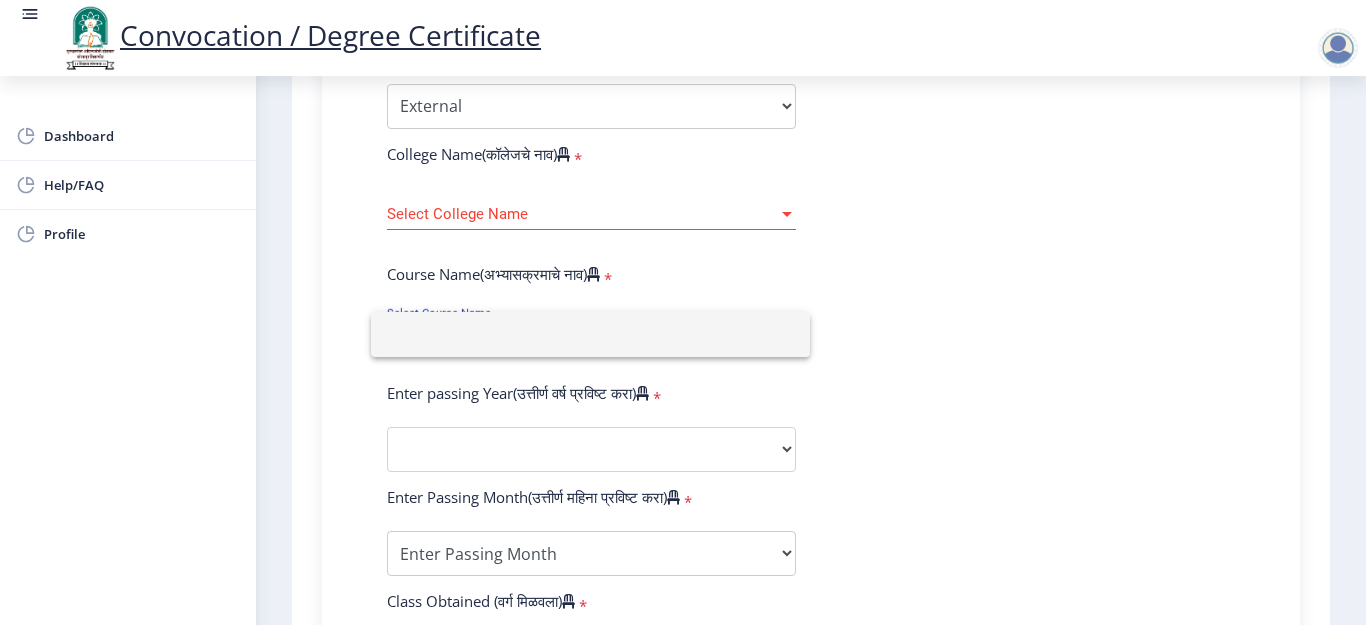 click 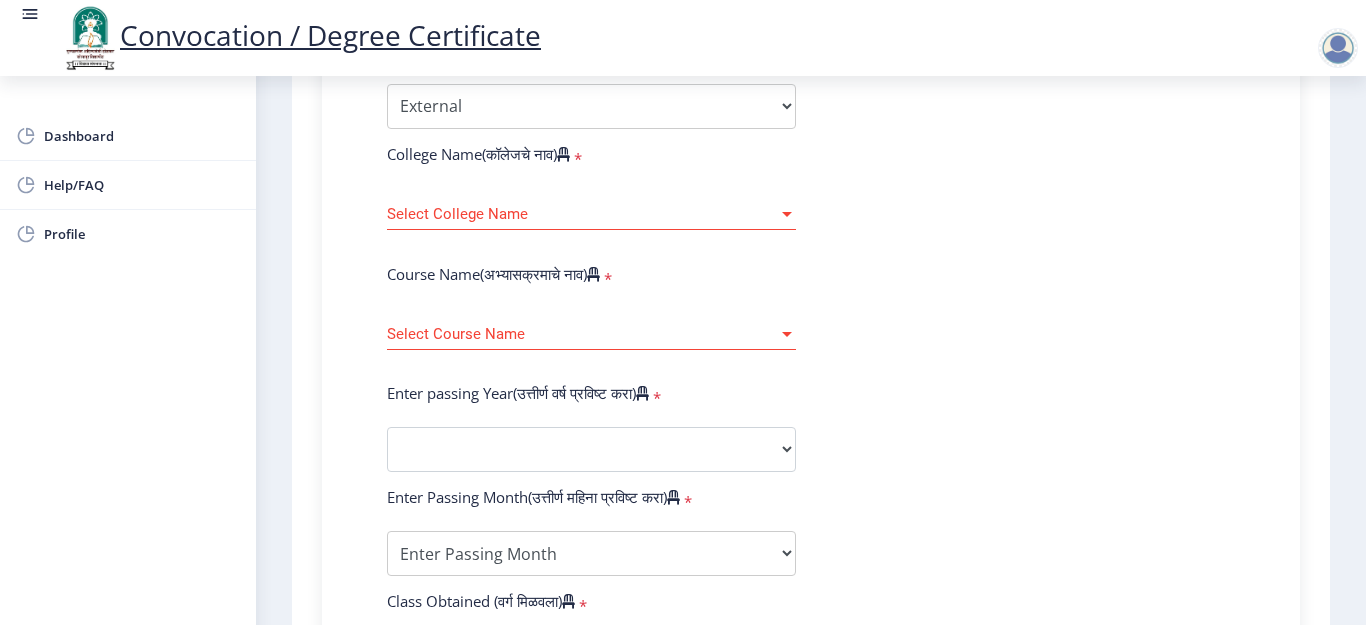 click on "Select College Name" at bounding box center (582, 214) 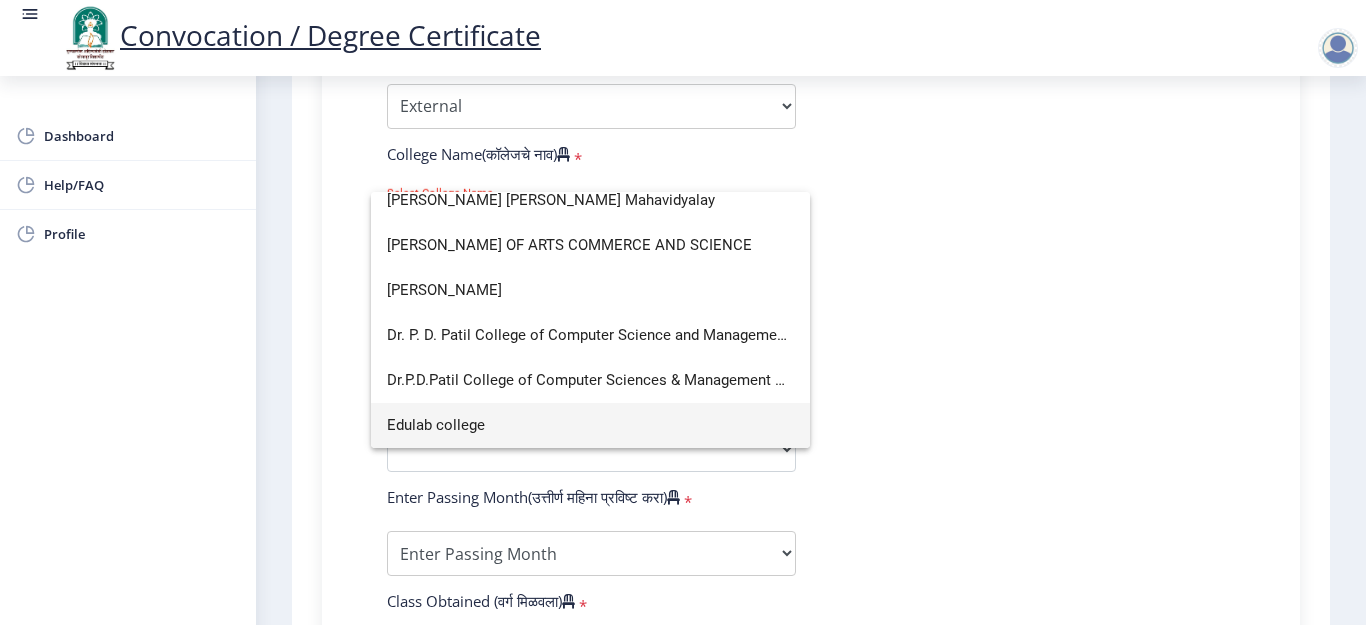 scroll, scrollTop: 0, scrollLeft: 0, axis: both 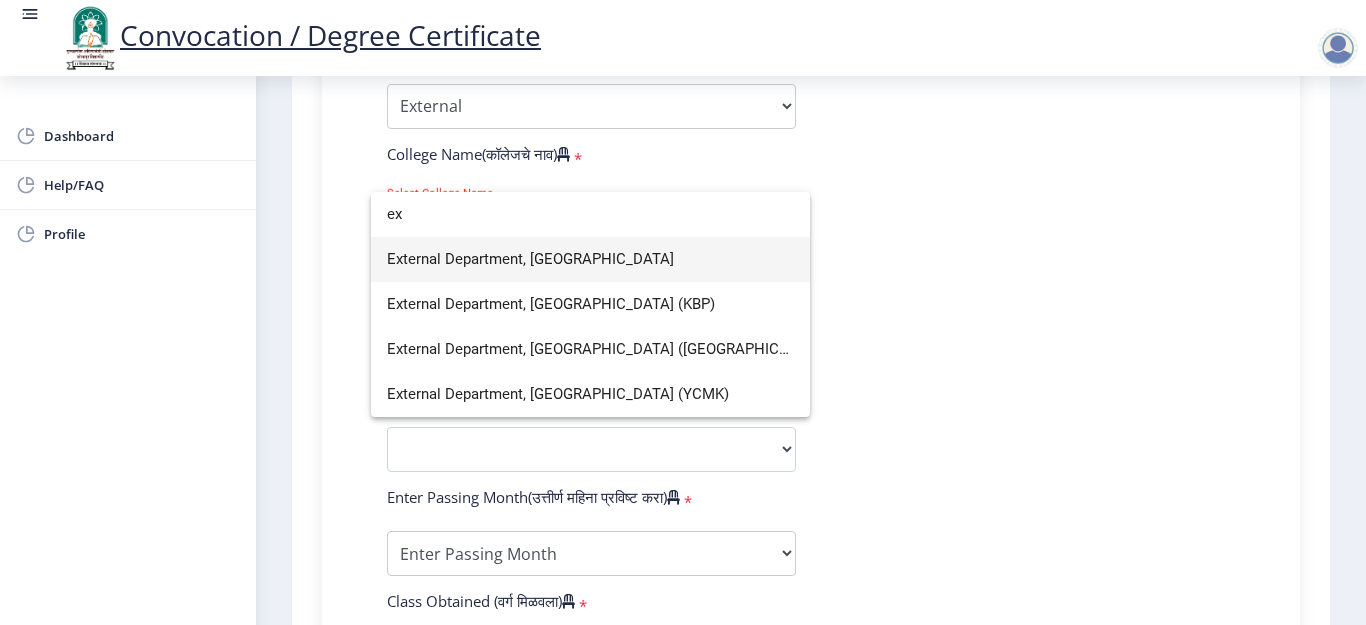 type on "ex" 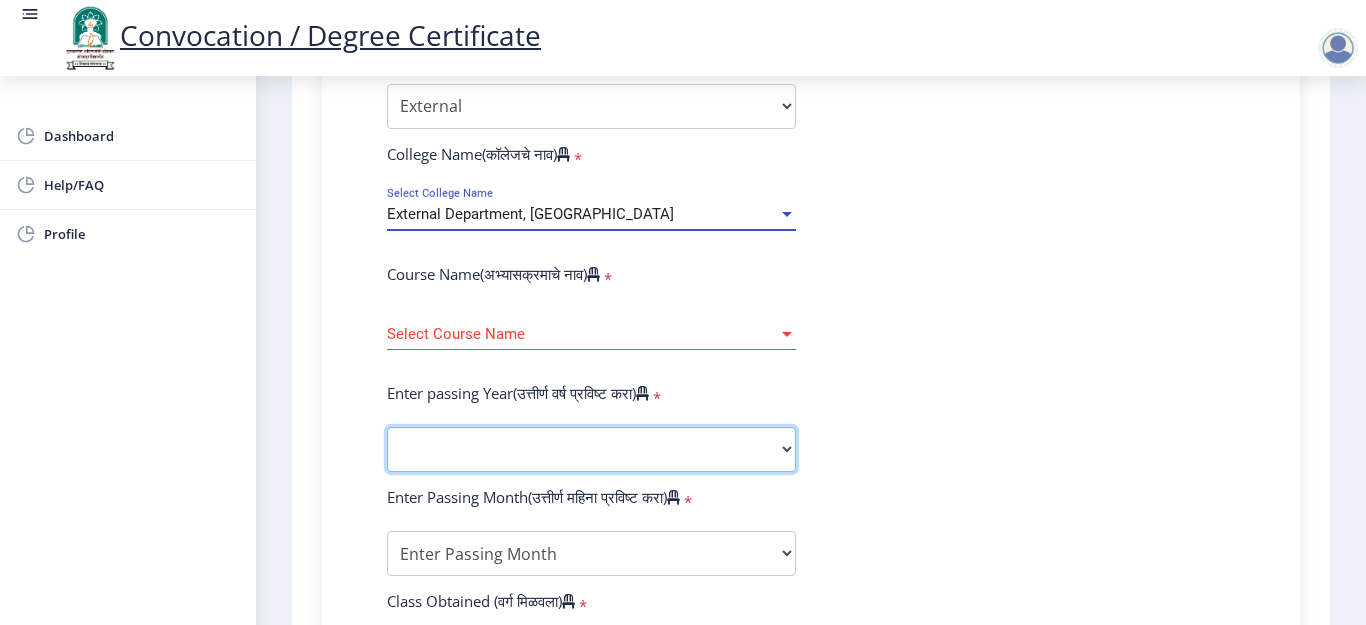 click on "2025   2024   2023   2022   2021   2020   2019   2018   2017   2016   2015   2014   2013   2012   2011   2010   2009   2008   2007   2006   2005   2004   2003   2002   2001   2000   1999   1998   1997   1996   1995   1994   1993   1992   1991   1990   1989   1988   1987   1986   1985   1984   1983   1982   1981   1980   1979   1978   1977   1976" 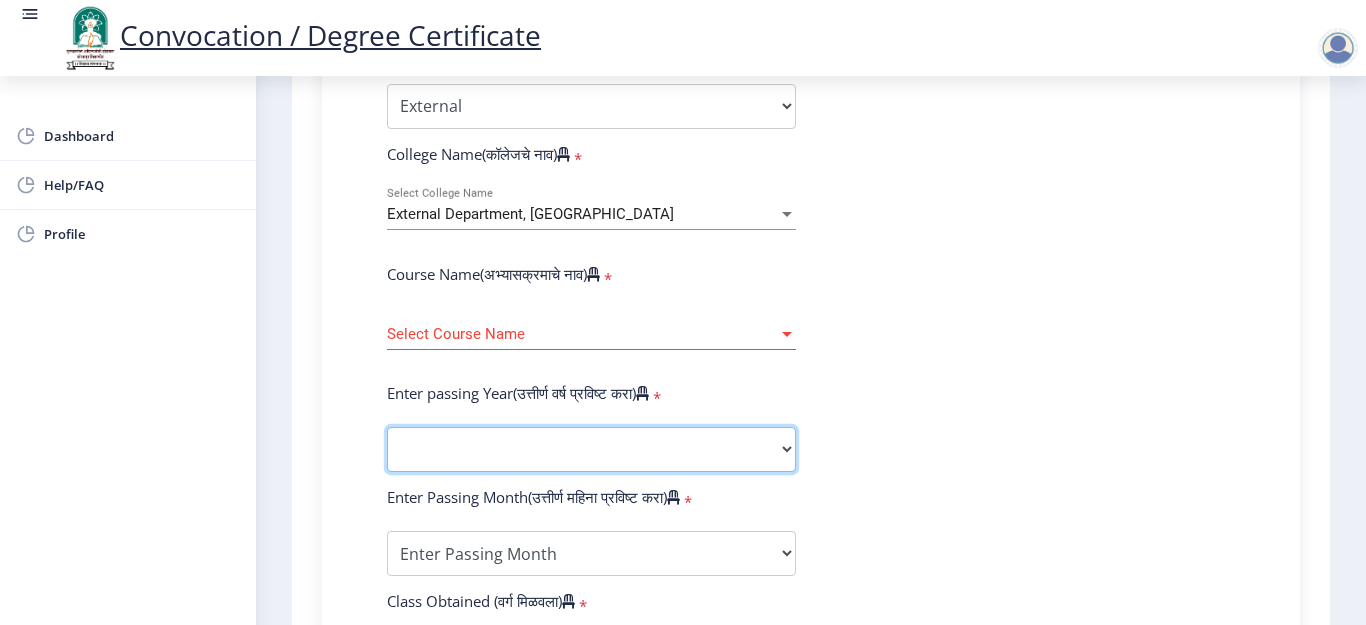 select on "2021" 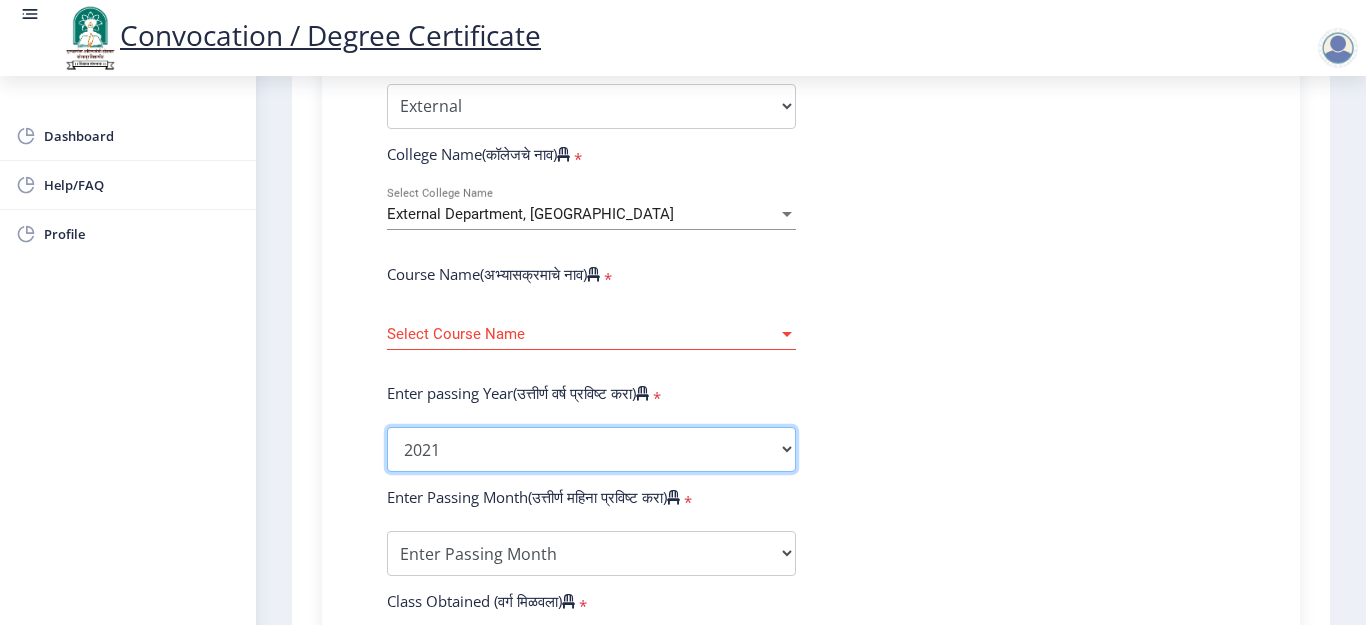click on "2025   2024   2023   2022   2021   2020   2019   2018   2017   2016   2015   2014   2013   2012   2011   2010   2009   2008   2007   2006   2005   2004   2003   2002   2001   2000   1999   1998   1997   1996   1995   1994   1993   1992   1991   1990   1989   1988   1987   1986   1985   1984   1983   1982   1981   1980   1979   1978   1977   1976" 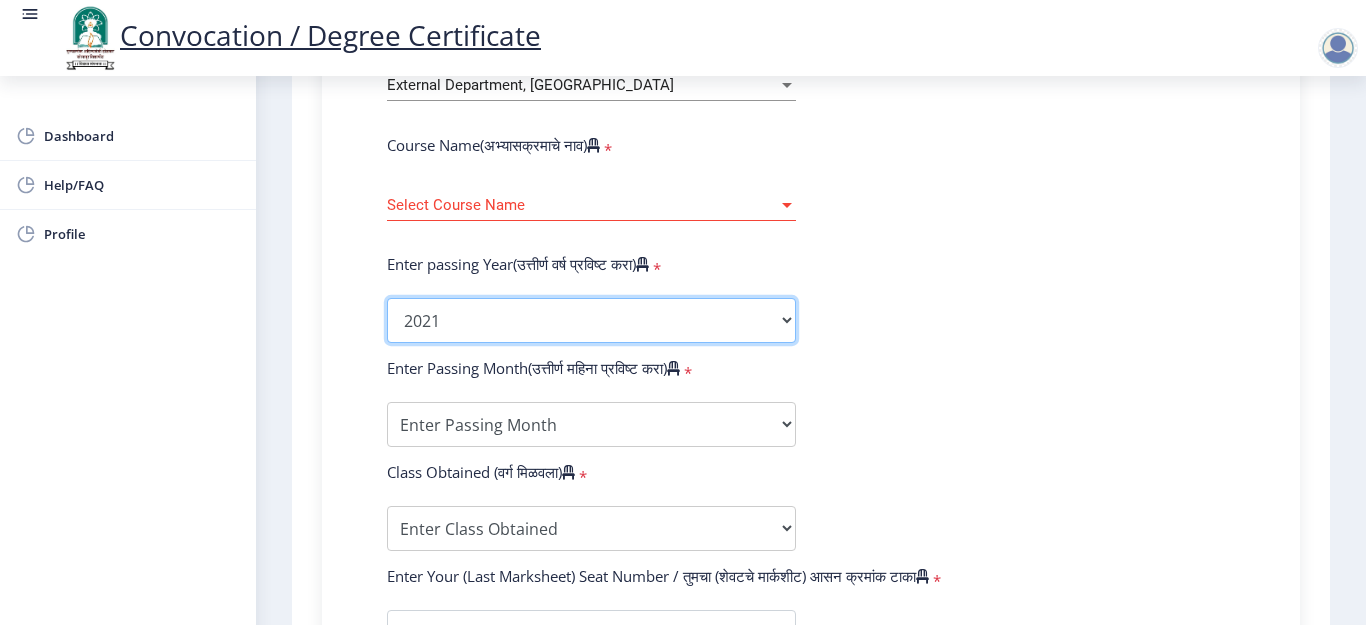 scroll, scrollTop: 1000, scrollLeft: 0, axis: vertical 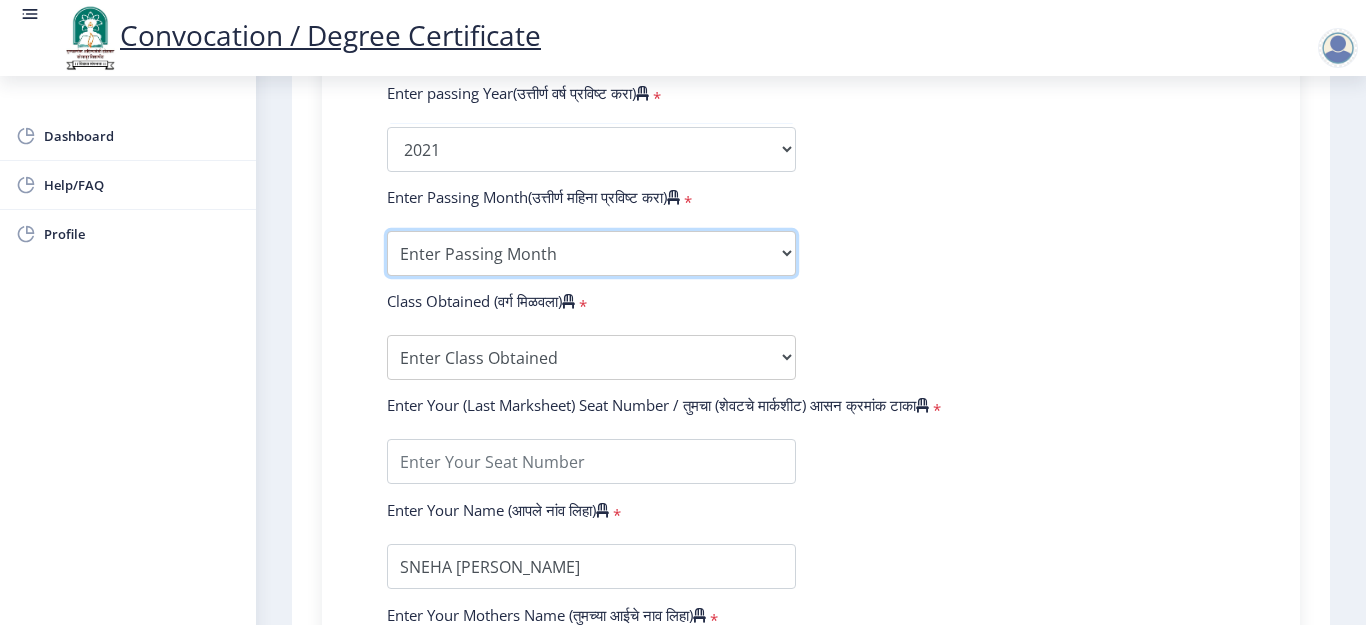 click on "Enter Passing Month March April May October November December" at bounding box center [591, 253] 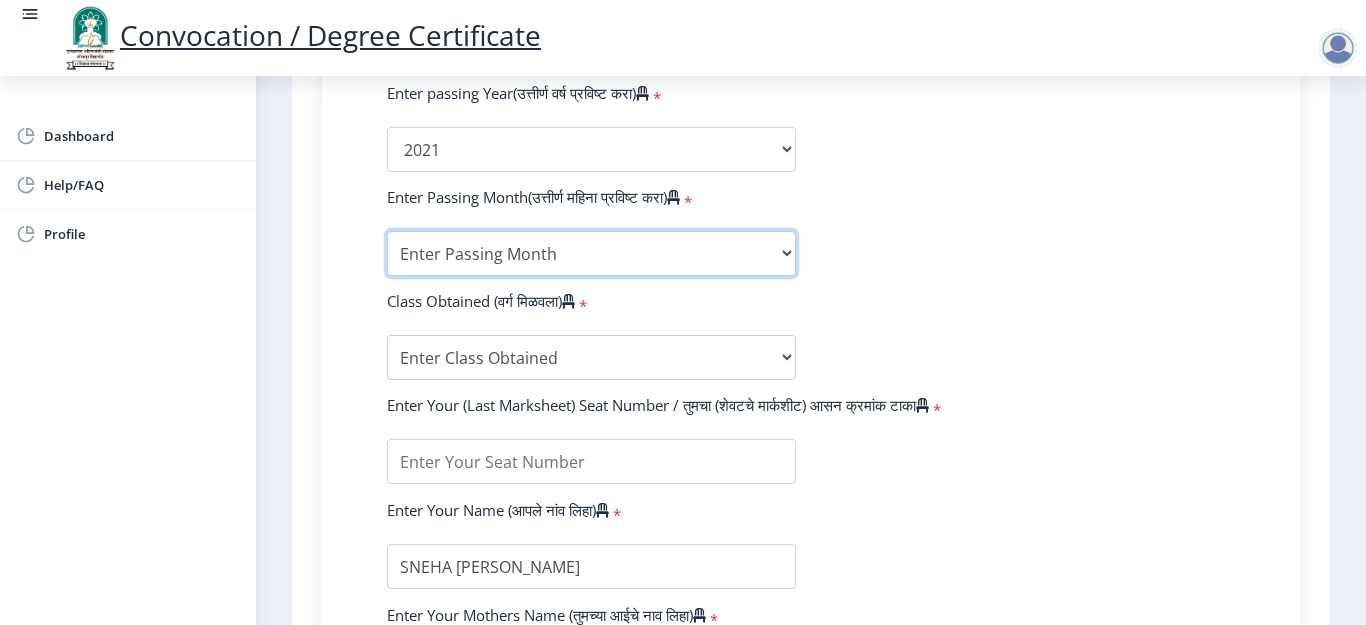 select on "March" 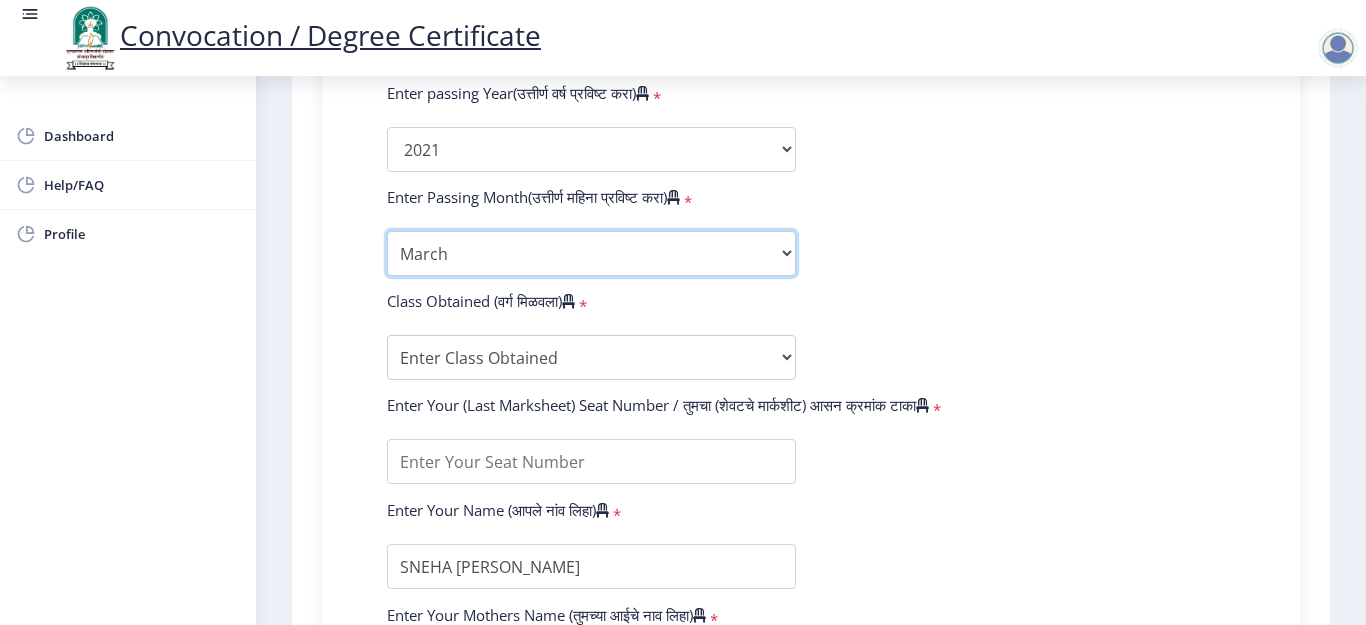 click on "Enter Passing Month March April May October November December" at bounding box center (591, 253) 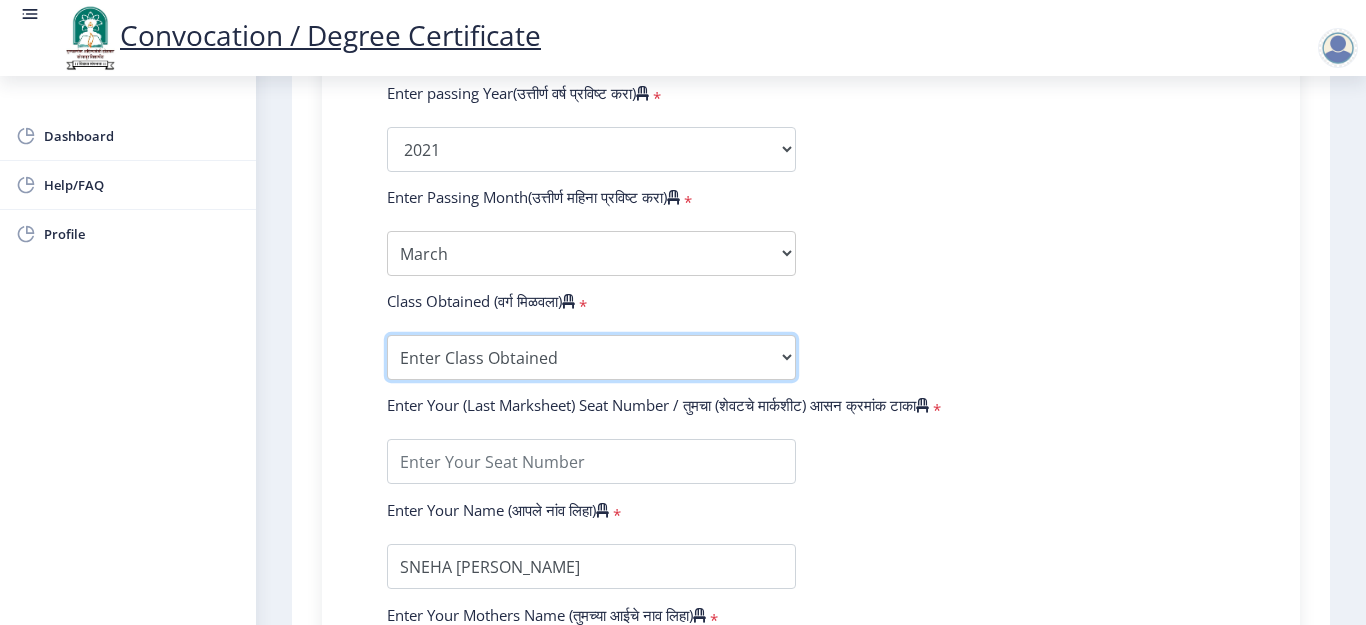 click on "Enter Class Obtained FIRST CLASS WITH DISTINCTION FIRST CLASS HIGHER SECOND CLASS SECOND CLASS PASS CLASS Grade O Grade A+ Grade A Grade B+ Grade B Grade C+ Grade C Grade D Grade E" at bounding box center [591, 357] 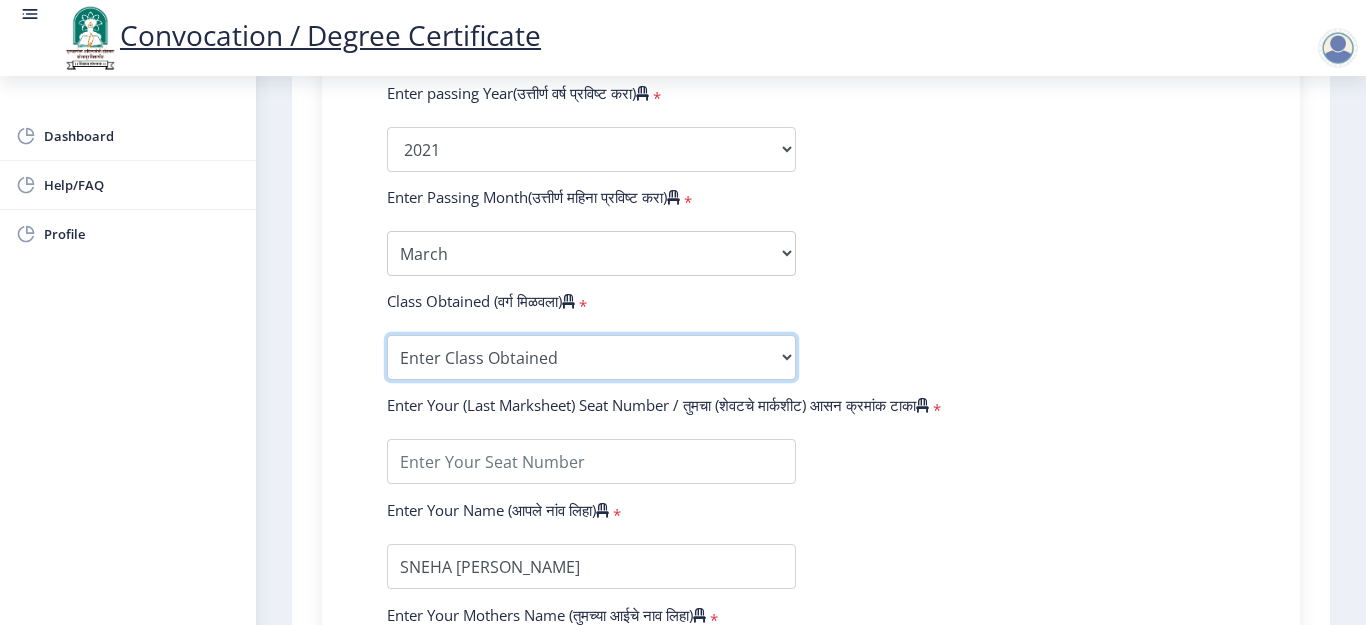 select on "Grade B" 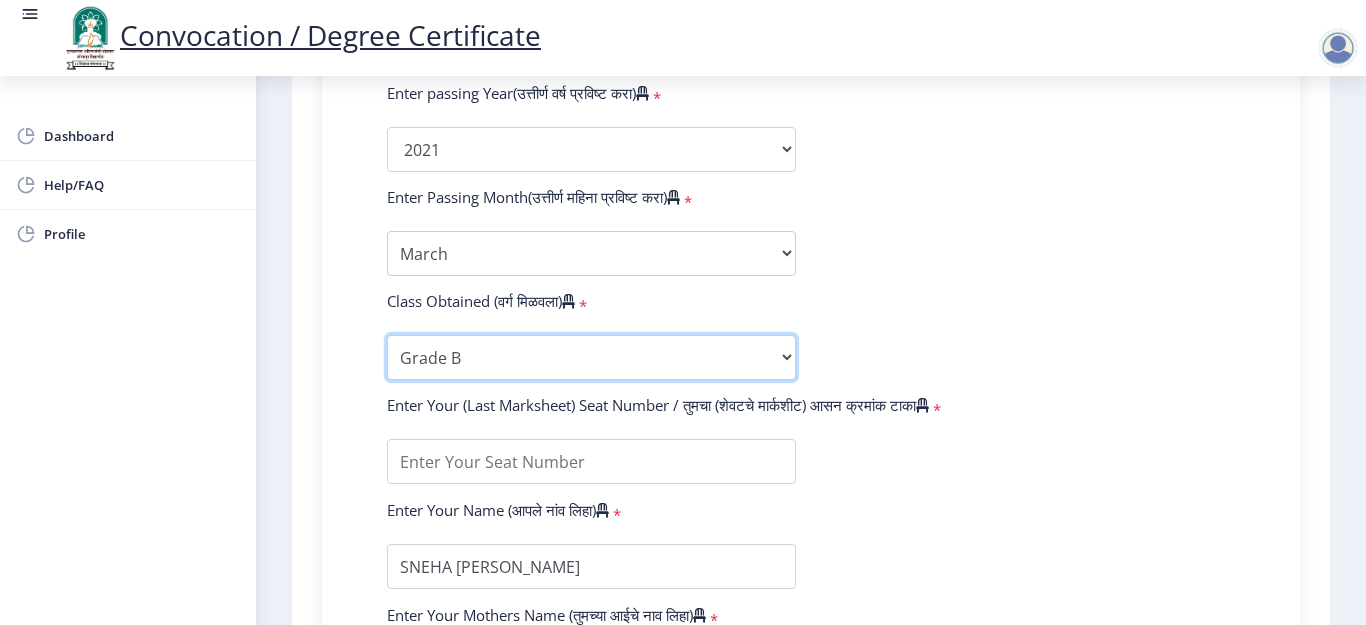 click on "Enter Class Obtained FIRST CLASS WITH DISTINCTION FIRST CLASS HIGHER SECOND CLASS SECOND CLASS PASS CLASS Grade O Grade A+ Grade A Grade B+ Grade B Grade C+ Grade C Grade D Grade E" at bounding box center (591, 357) 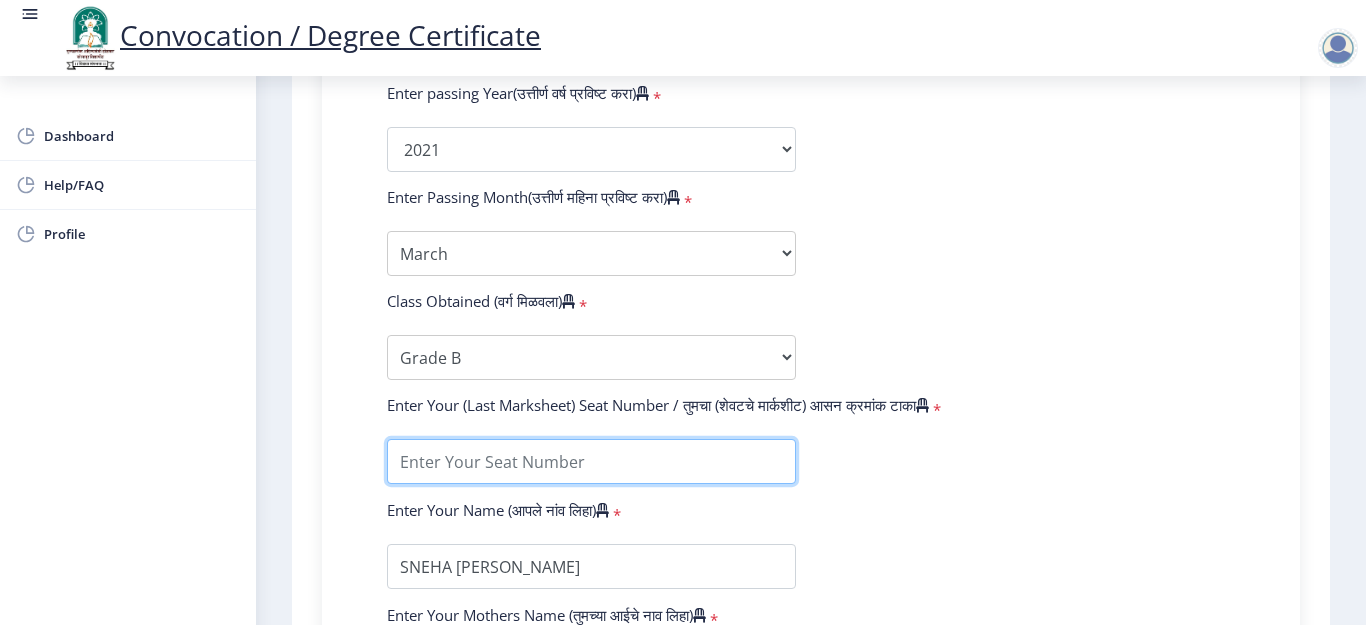 click at bounding box center (591, 461) 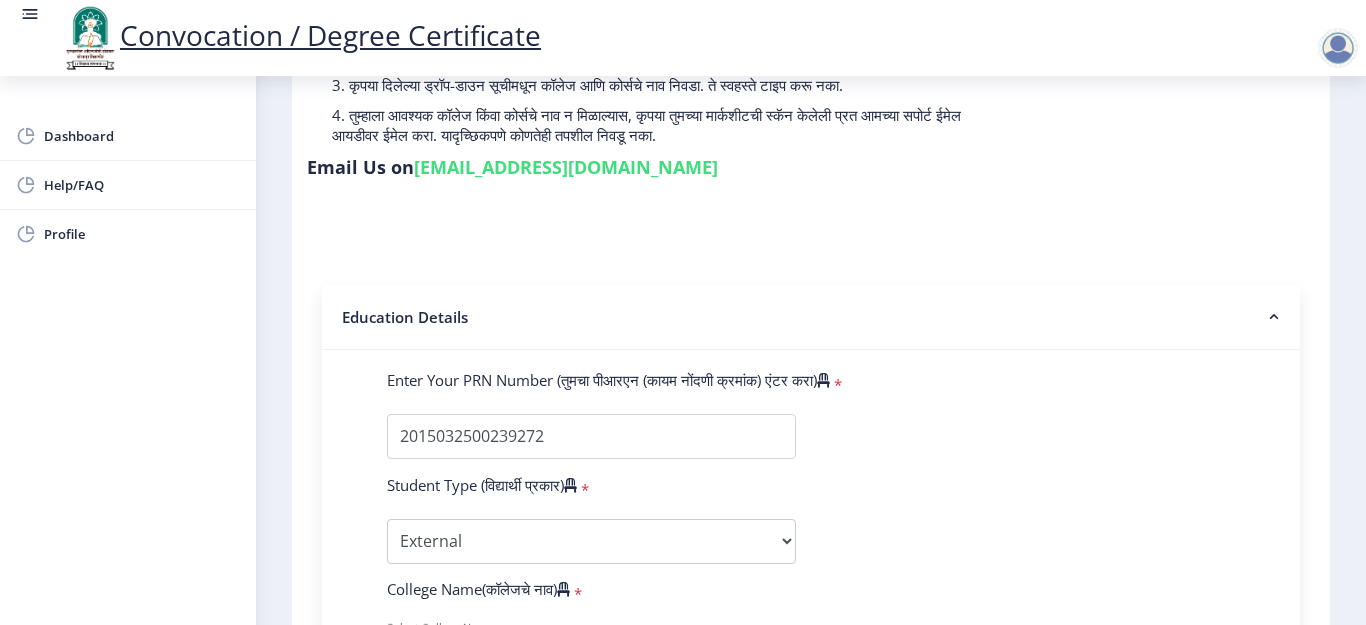 scroll, scrollTop: 300, scrollLeft: 0, axis: vertical 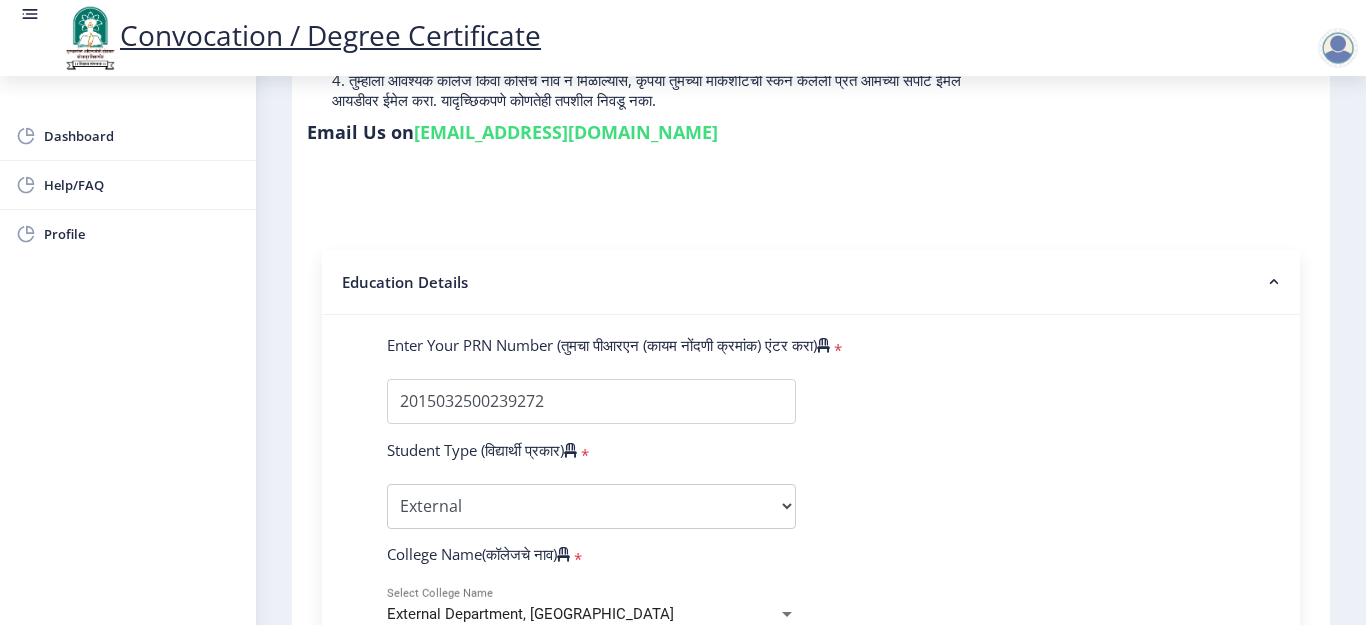 type on "1523927" 